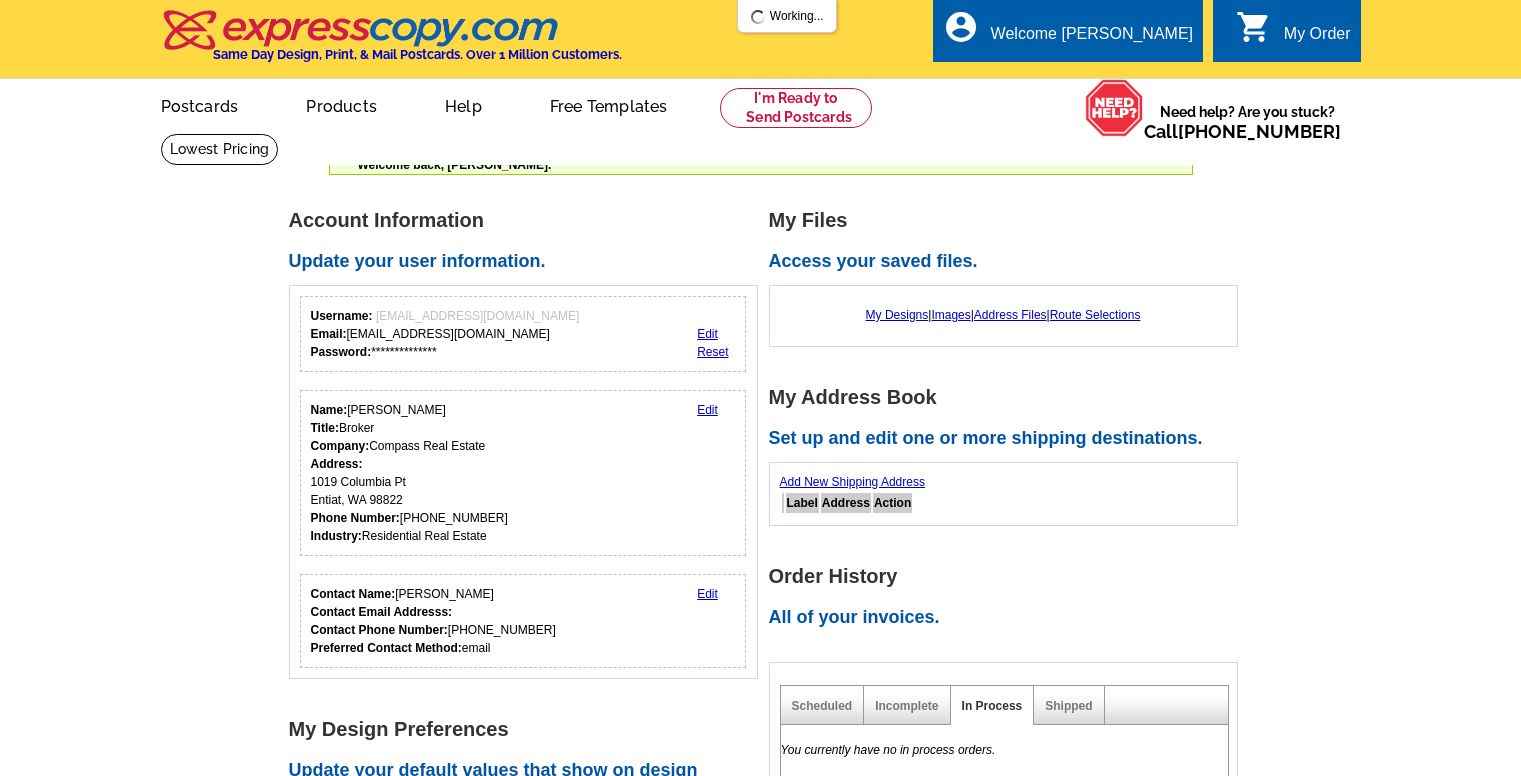scroll, scrollTop: 0, scrollLeft: 0, axis: both 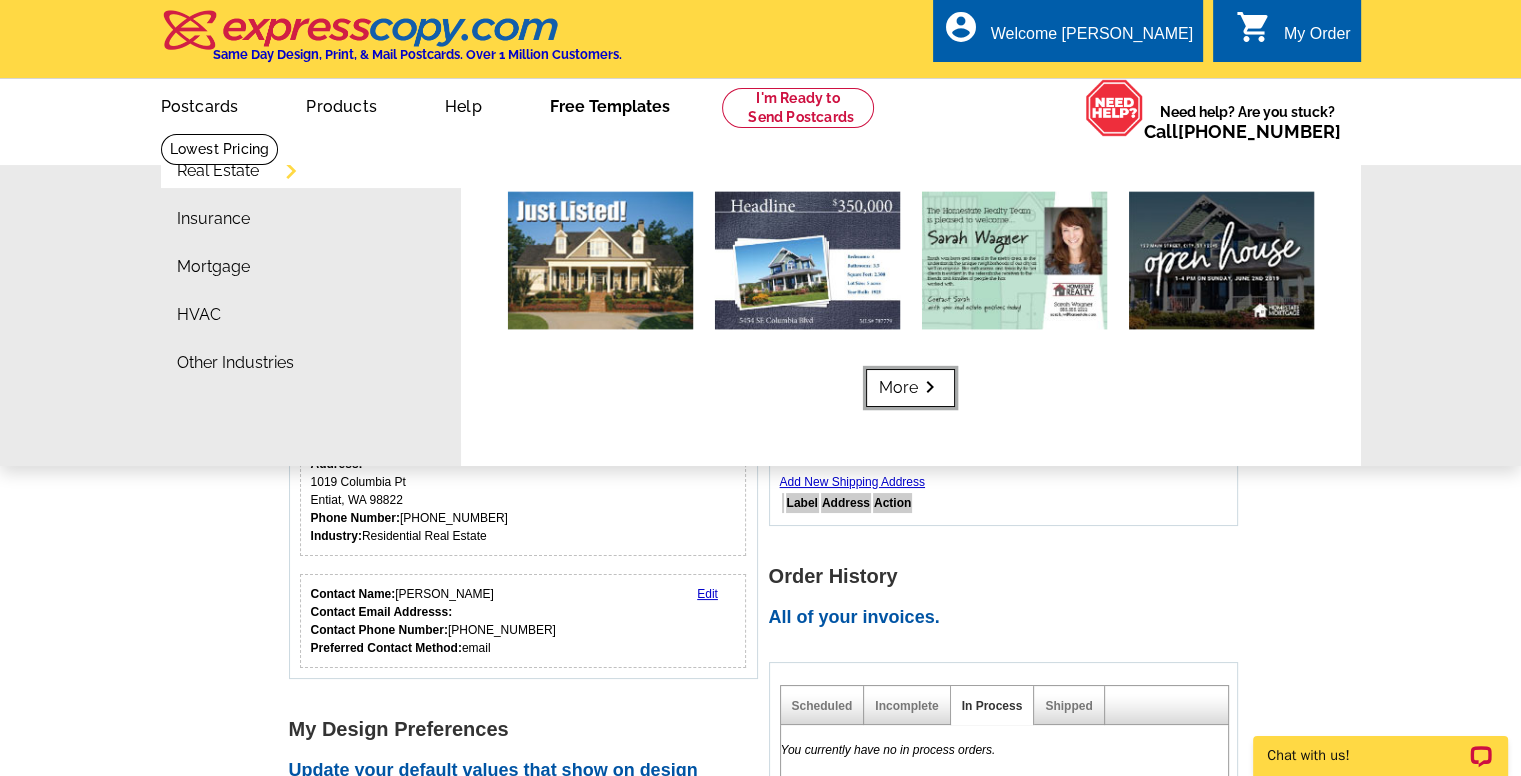 click on "More
keyboard_arrow_right" at bounding box center (910, 388) 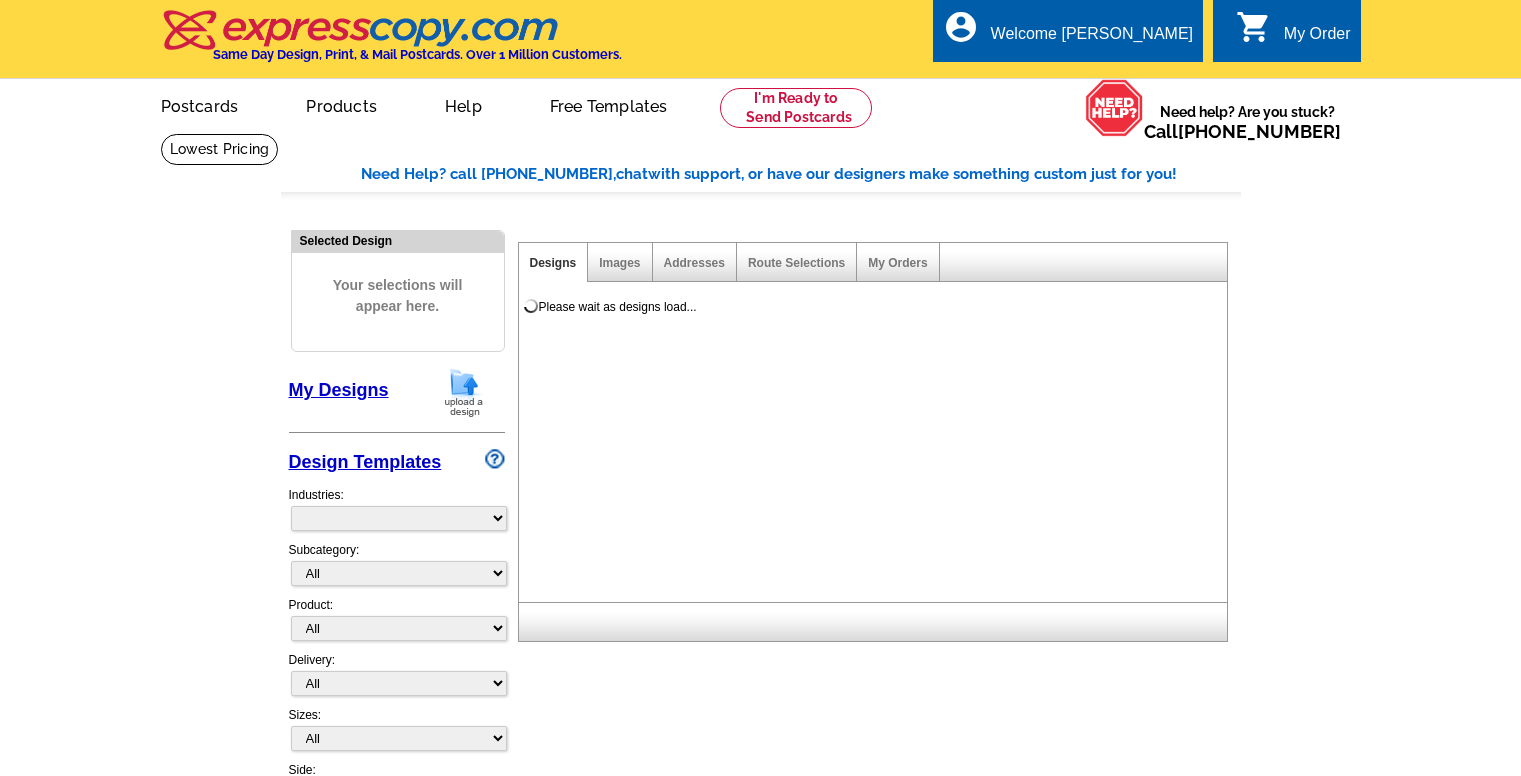 scroll, scrollTop: 0, scrollLeft: 0, axis: both 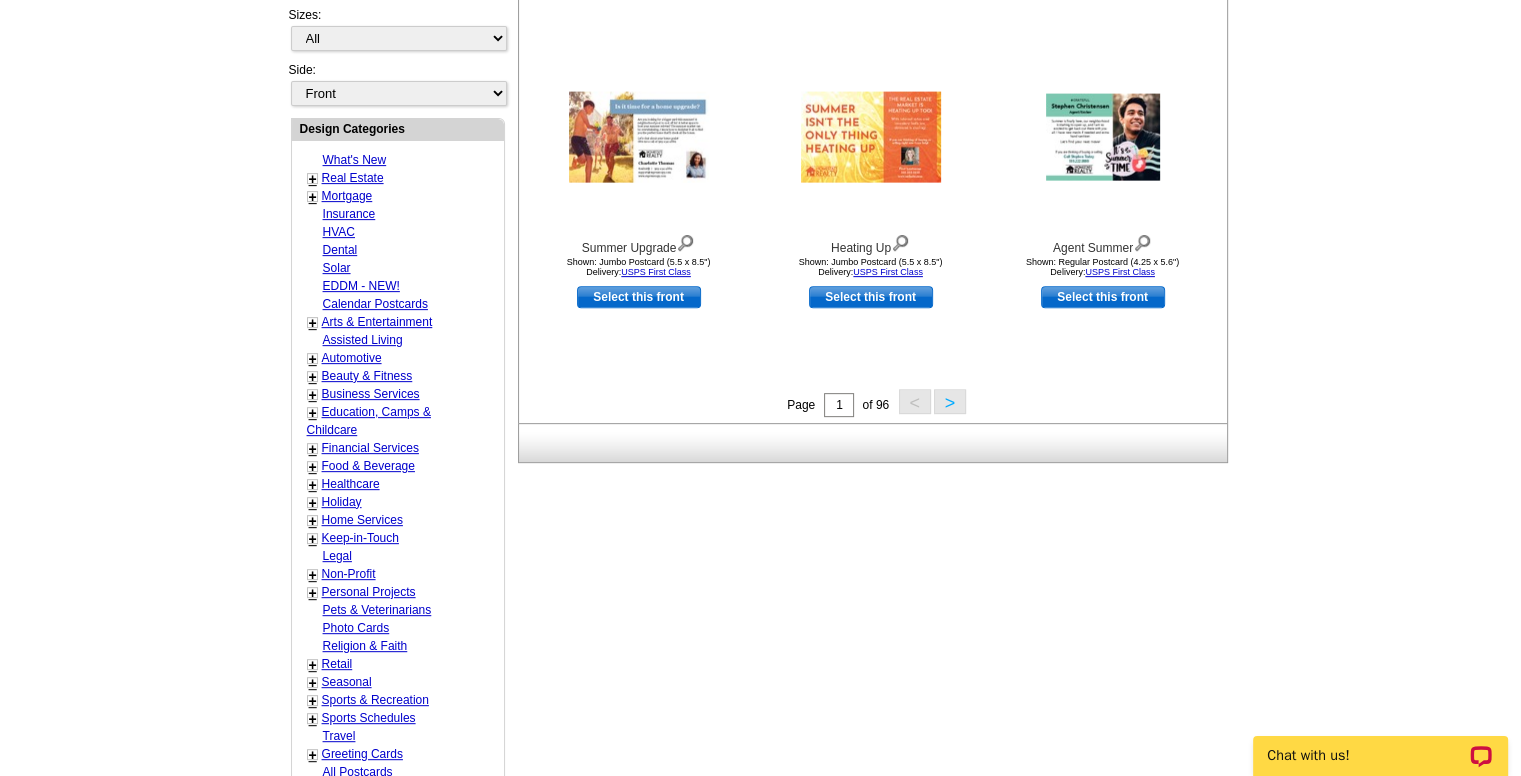 click on "Calendar Postcards" at bounding box center [375, 304] 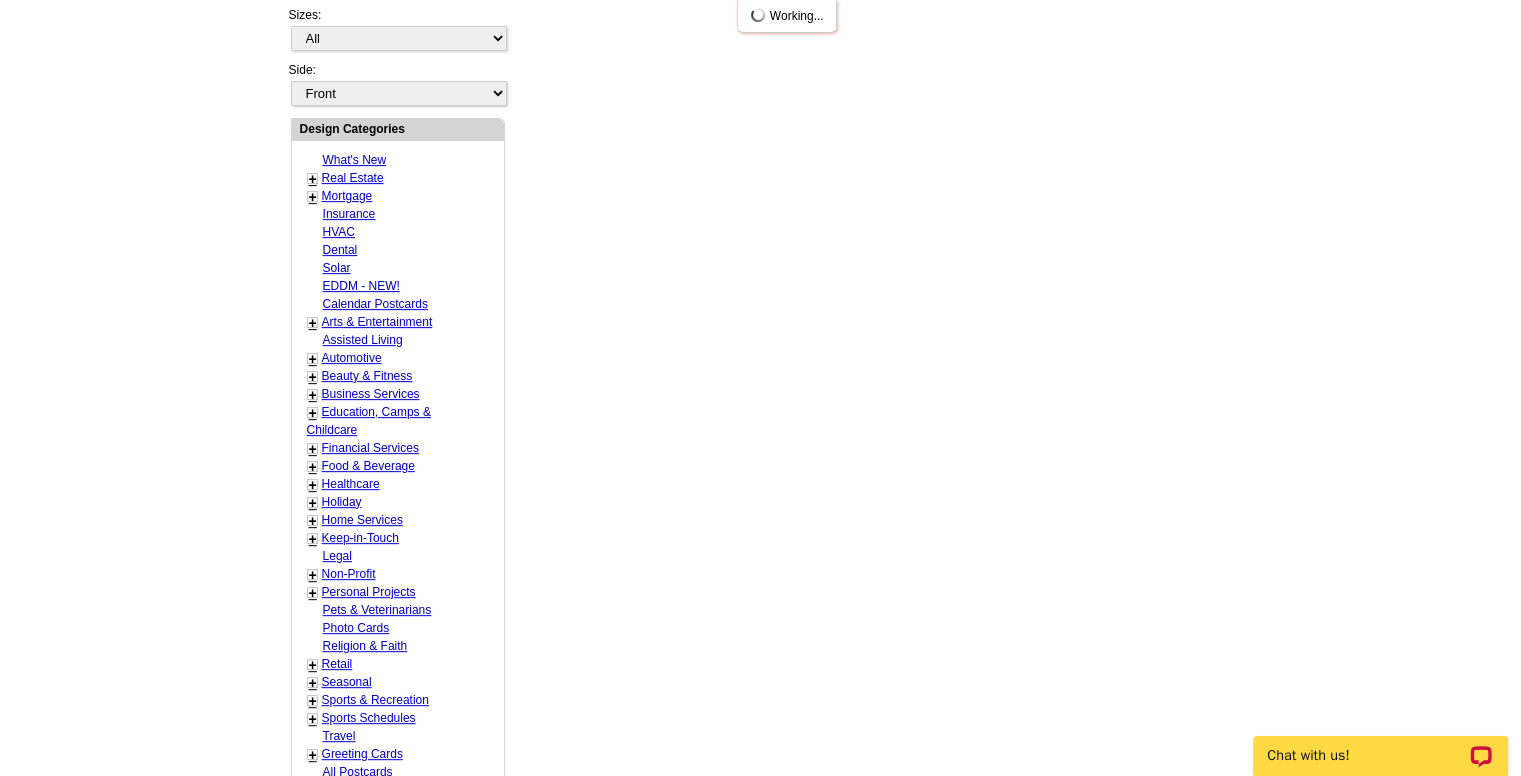 select on "1249" 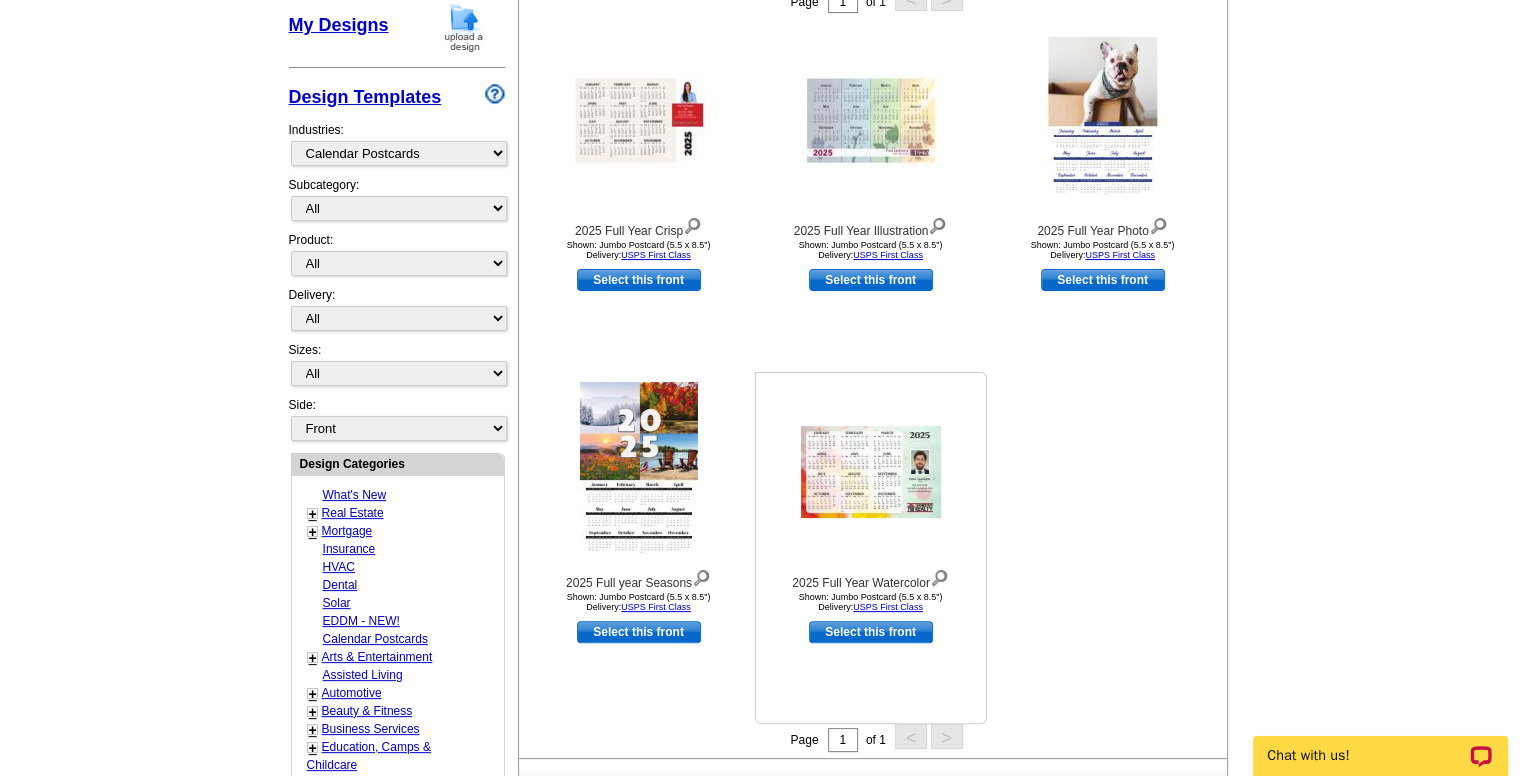 scroll, scrollTop: 400, scrollLeft: 0, axis: vertical 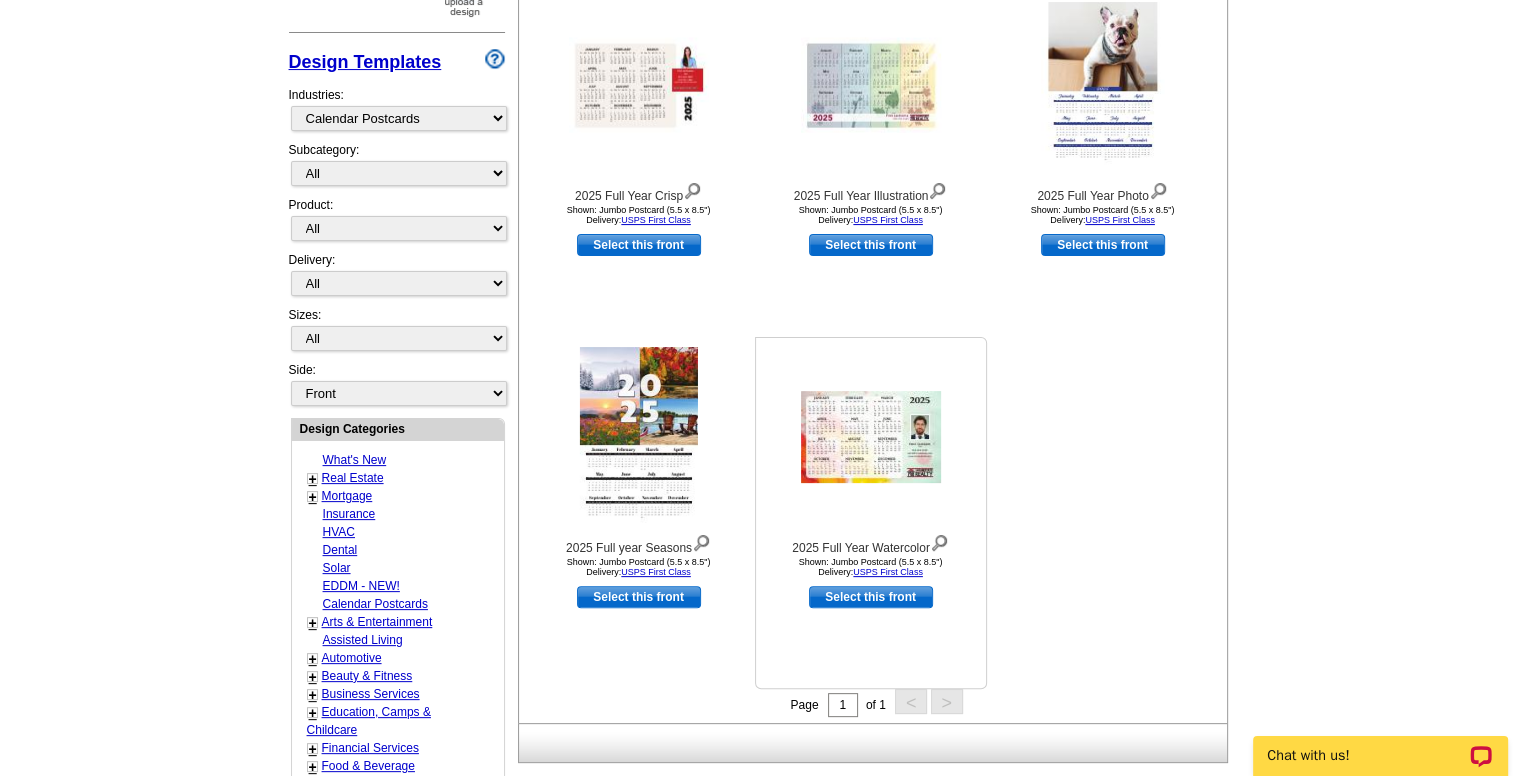 click on "Select this front" at bounding box center (871, 597) 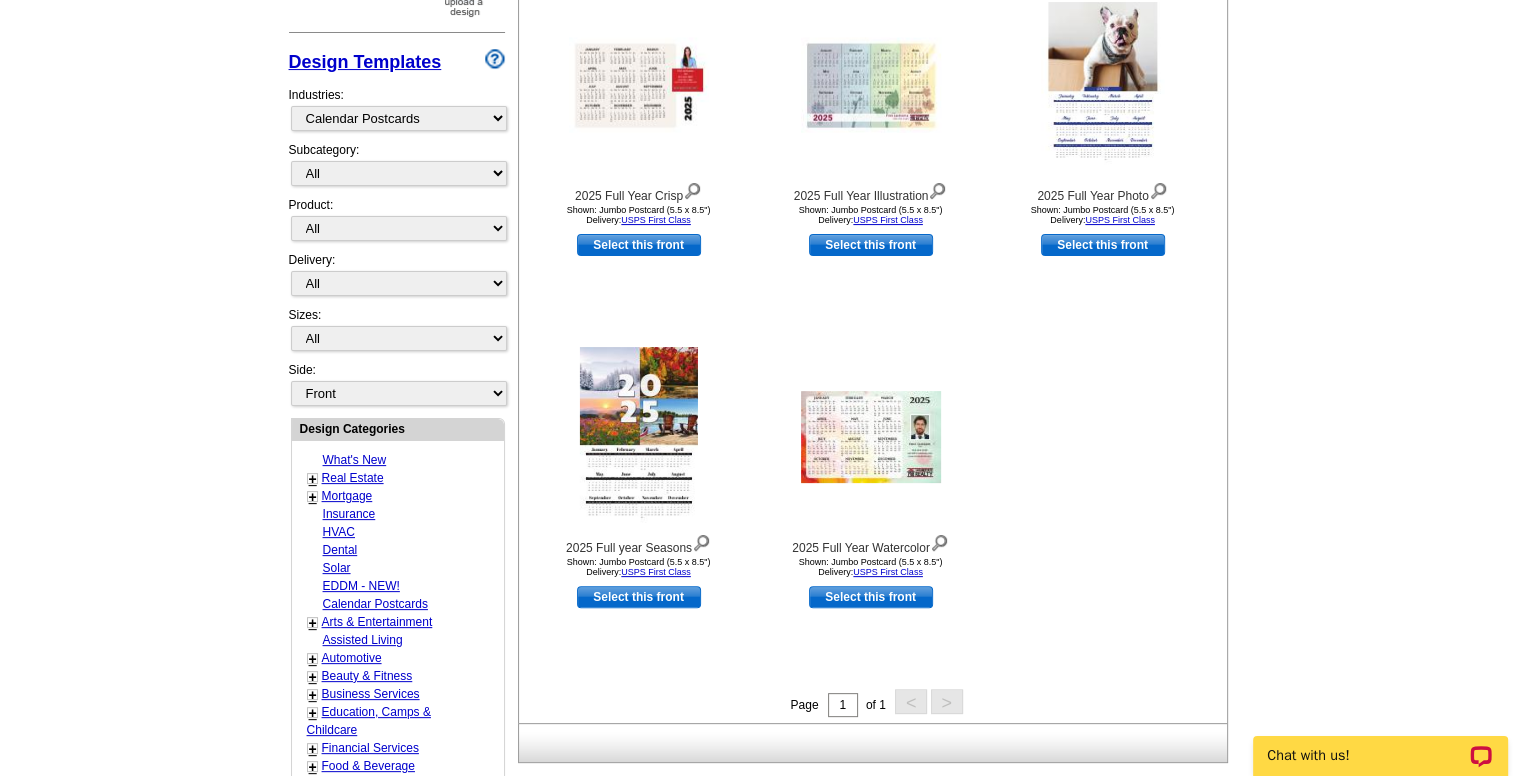 select on "2" 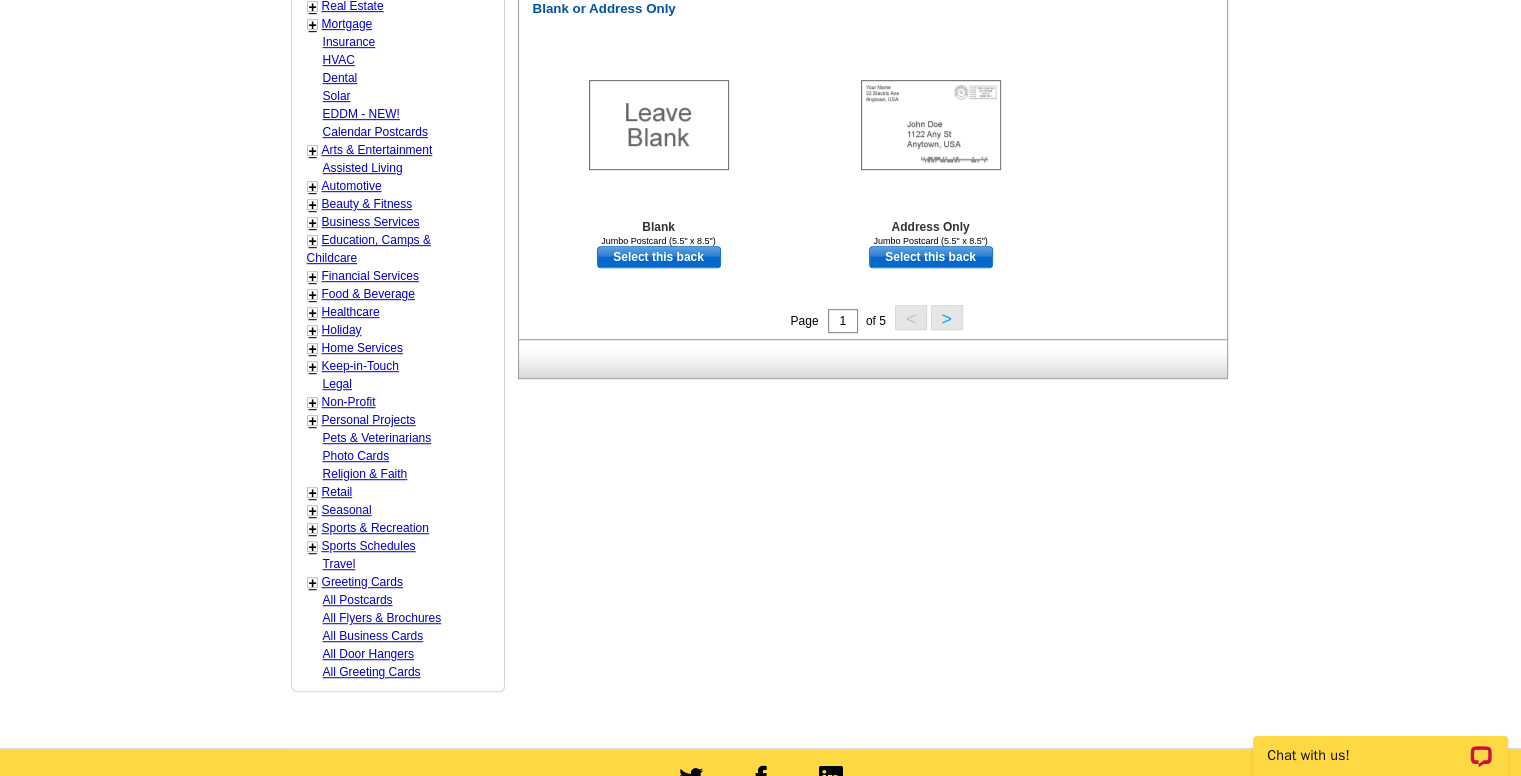 scroll, scrollTop: 1100, scrollLeft: 0, axis: vertical 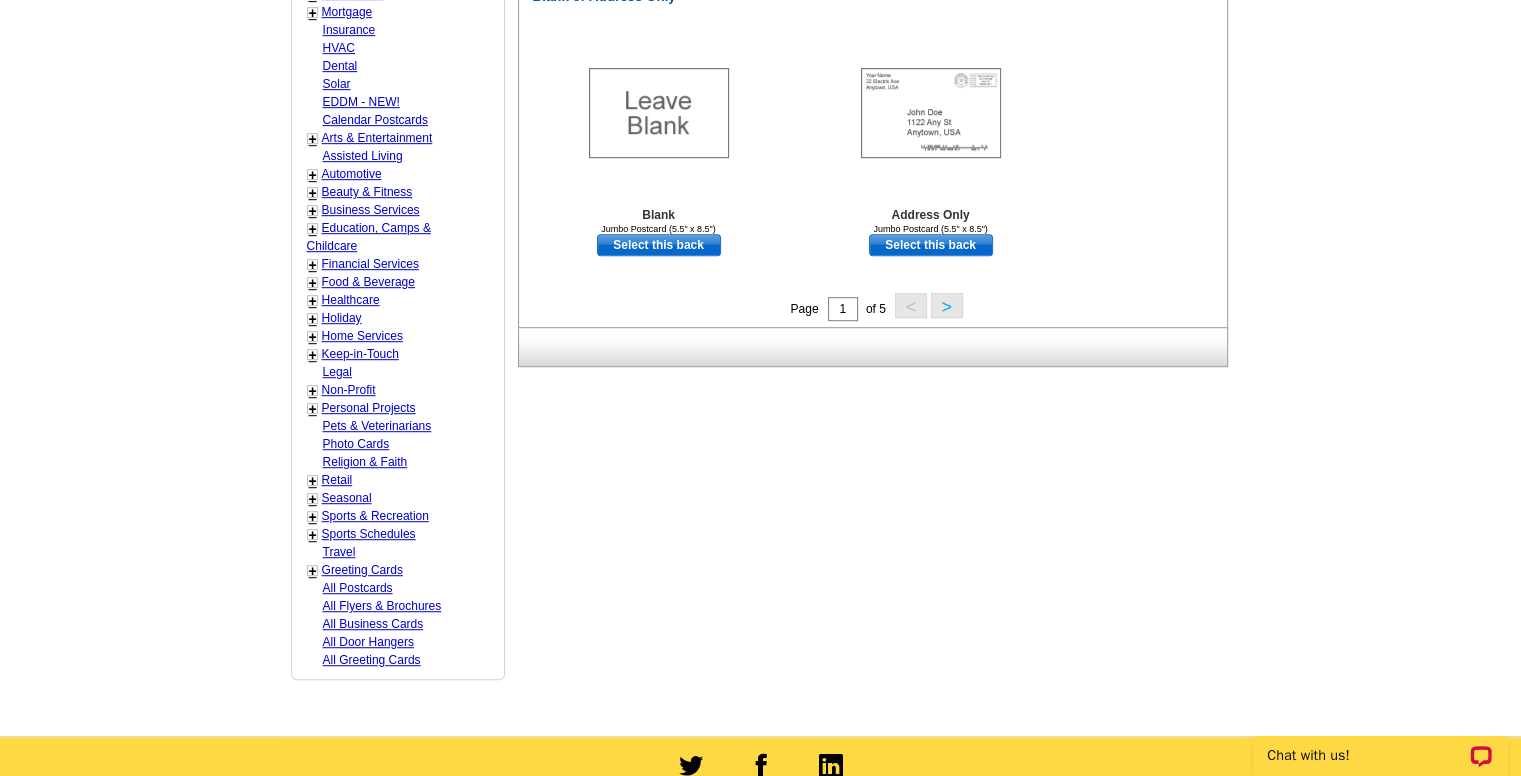 click on ">" at bounding box center [947, 305] 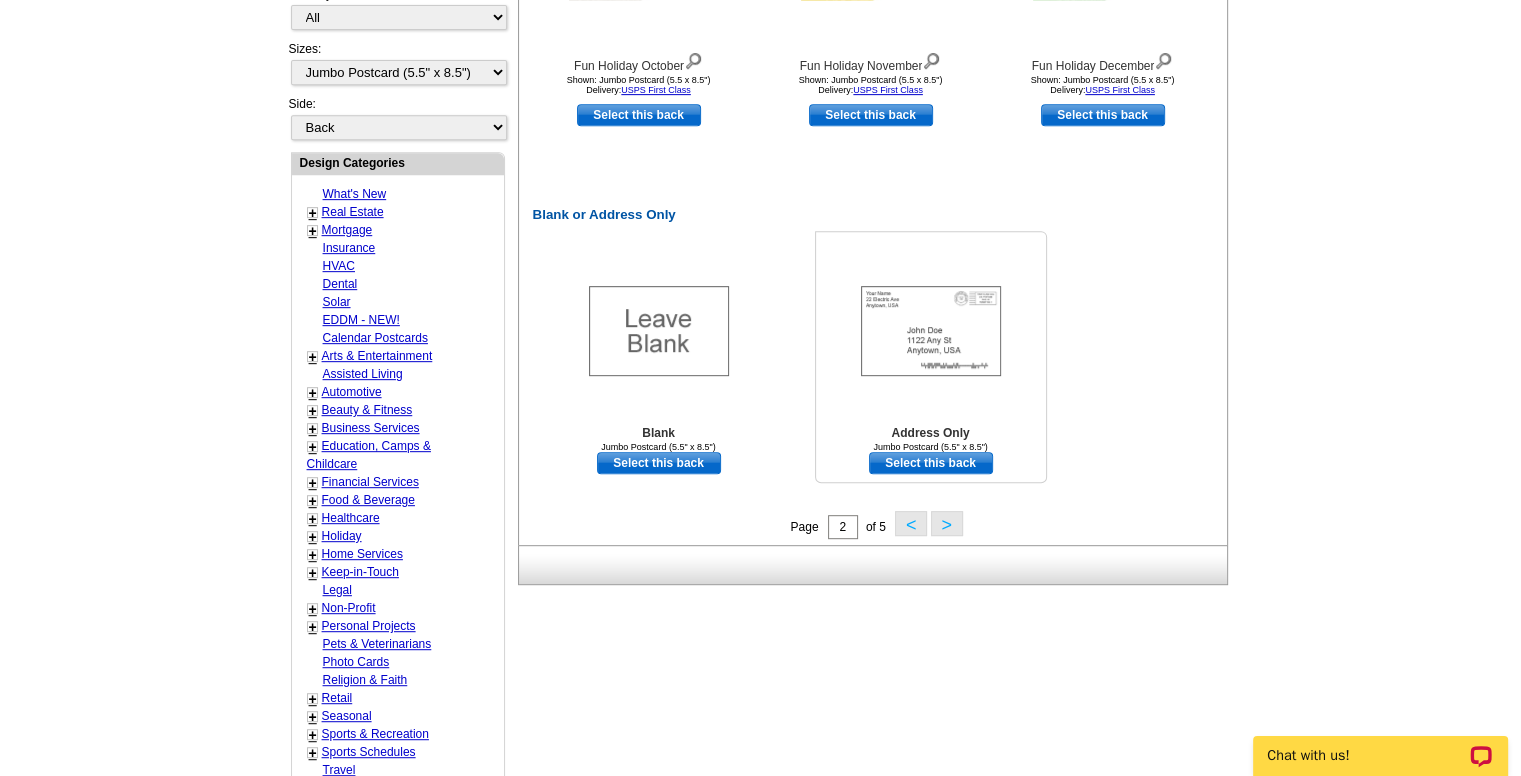 scroll, scrollTop: 895, scrollLeft: 0, axis: vertical 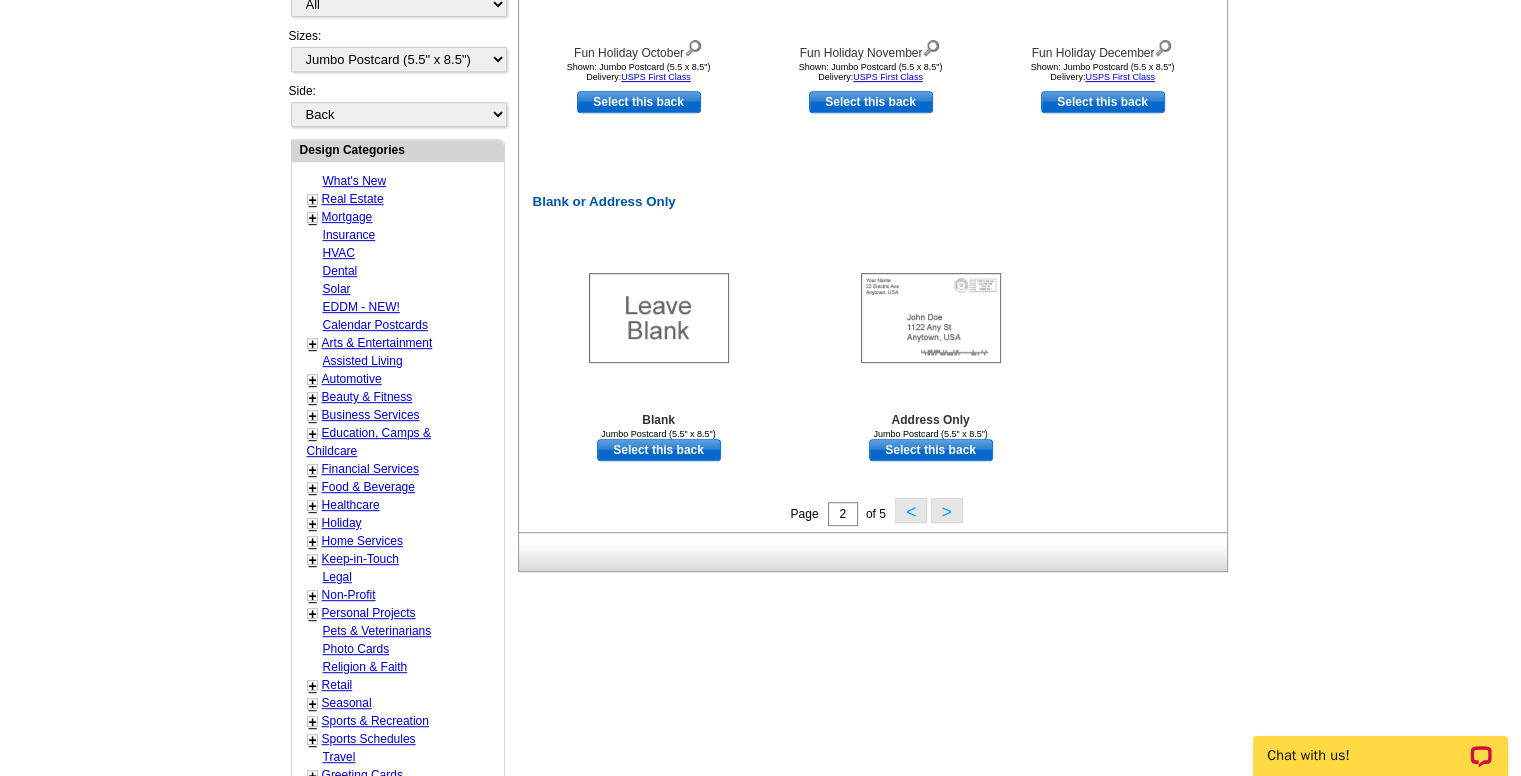 click on ">" at bounding box center [947, 510] 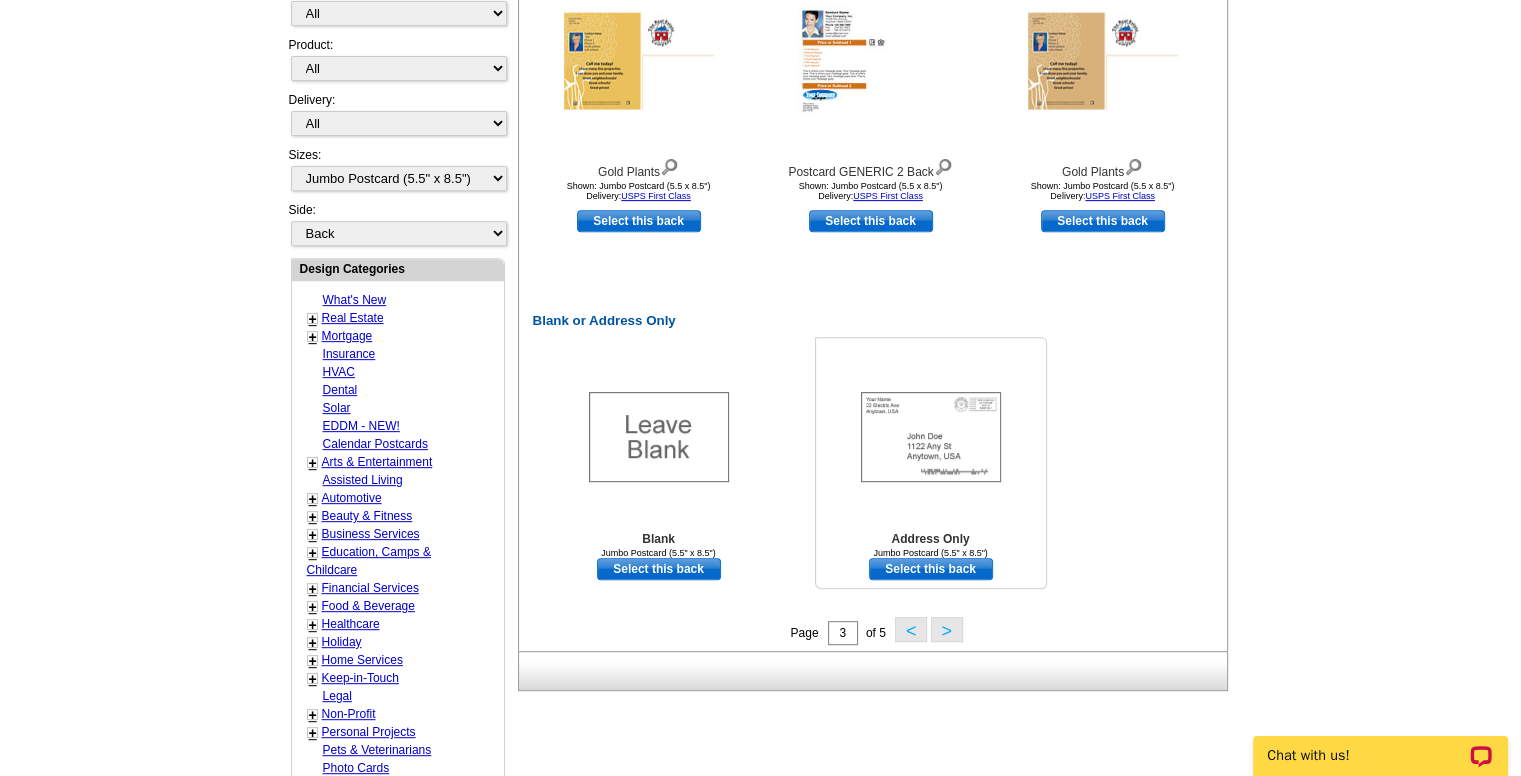 scroll, scrollTop: 795, scrollLeft: 0, axis: vertical 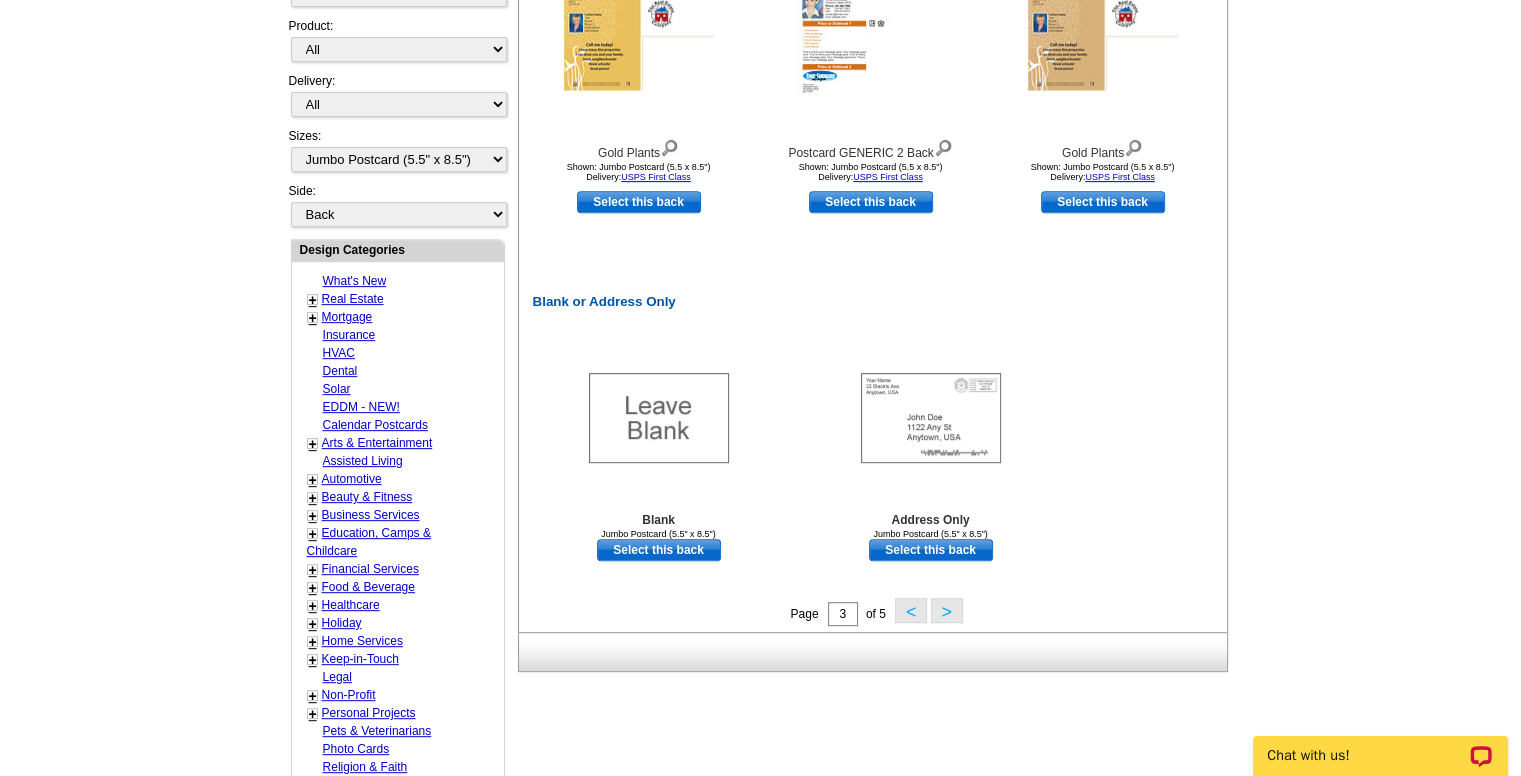 click on ">" at bounding box center (947, 610) 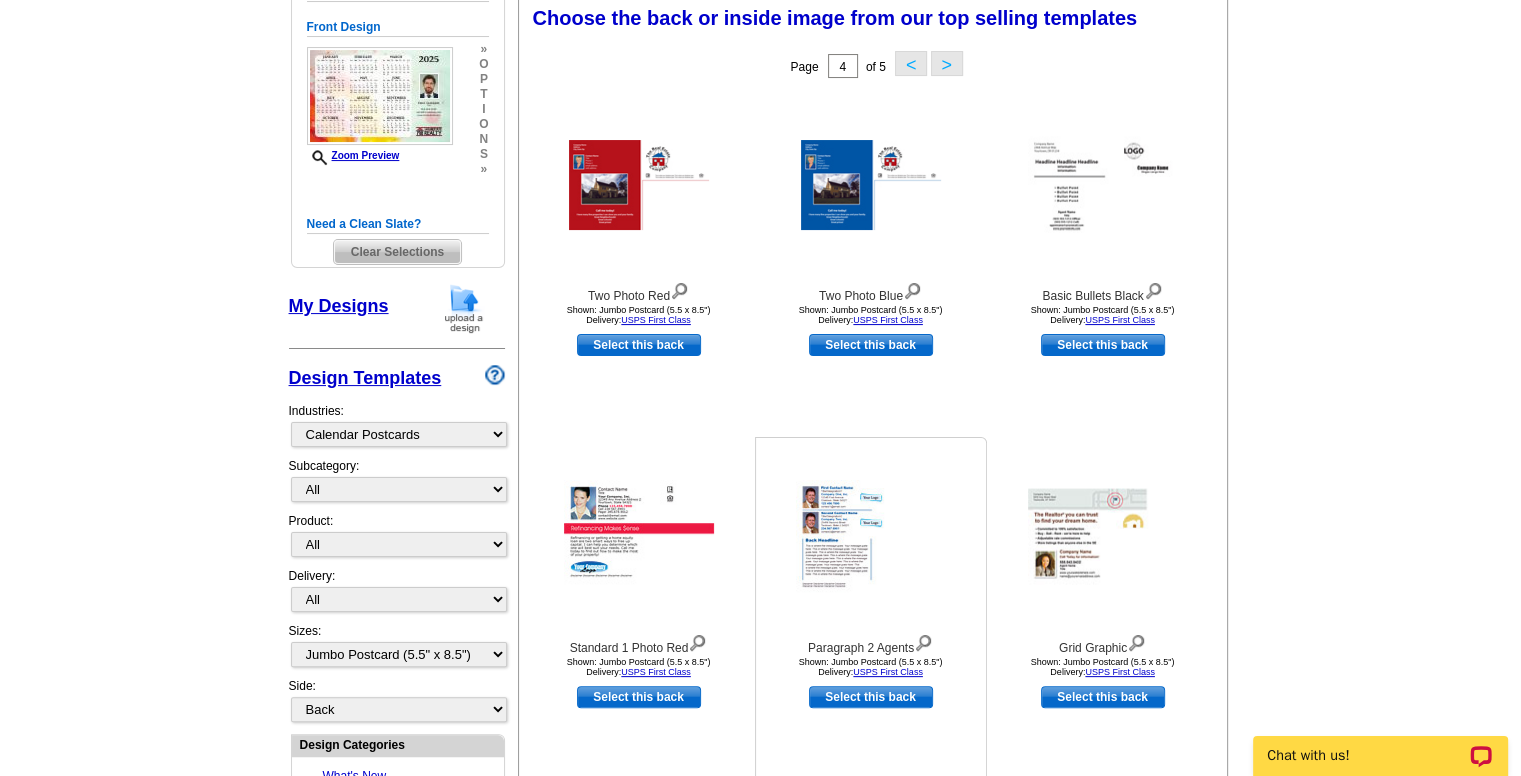 scroll, scrollTop: 295, scrollLeft: 0, axis: vertical 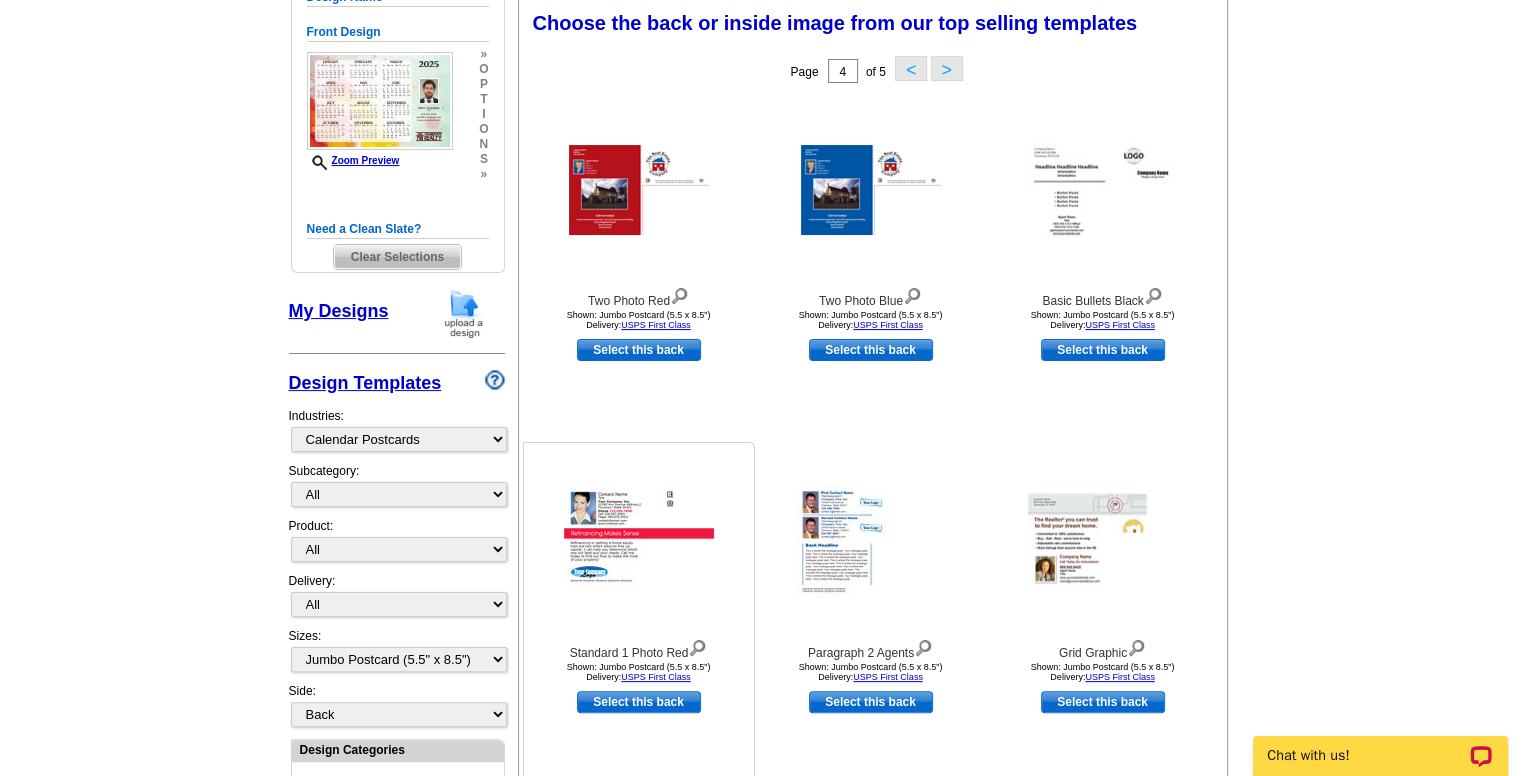 click on "Select this back" at bounding box center [639, 702] 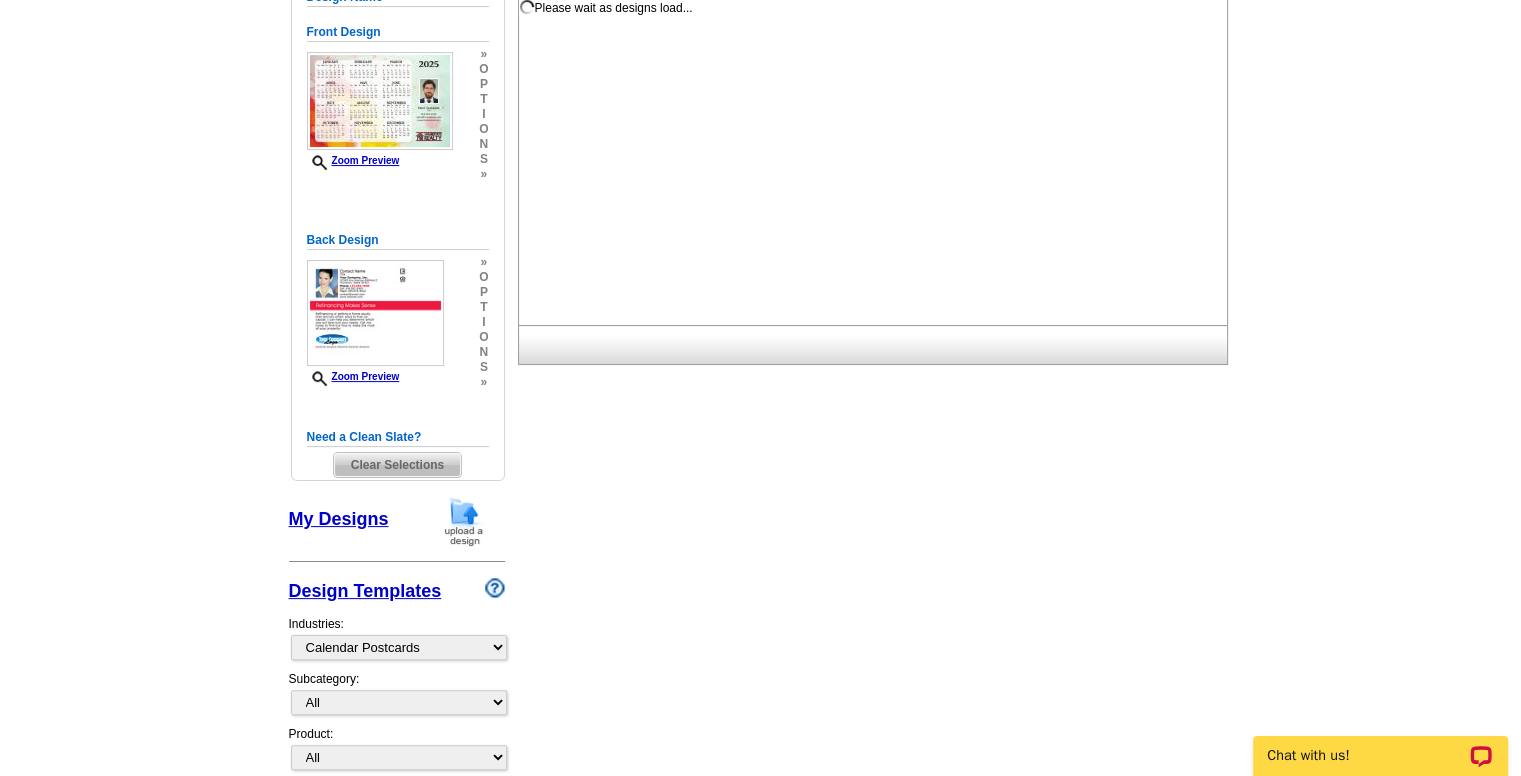 scroll, scrollTop: 0, scrollLeft: 0, axis: both 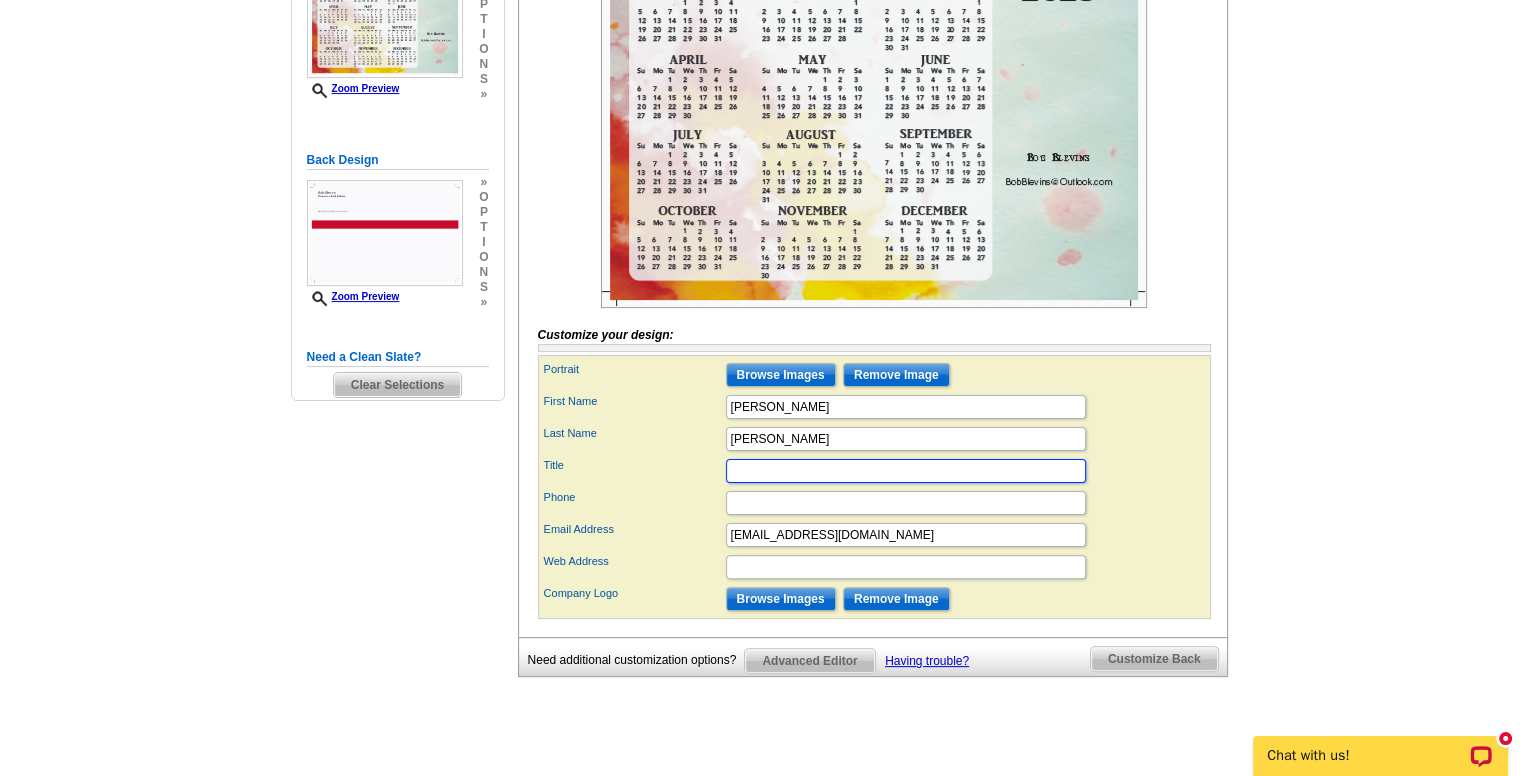 click on "Title" at bounding box center [906, 471] 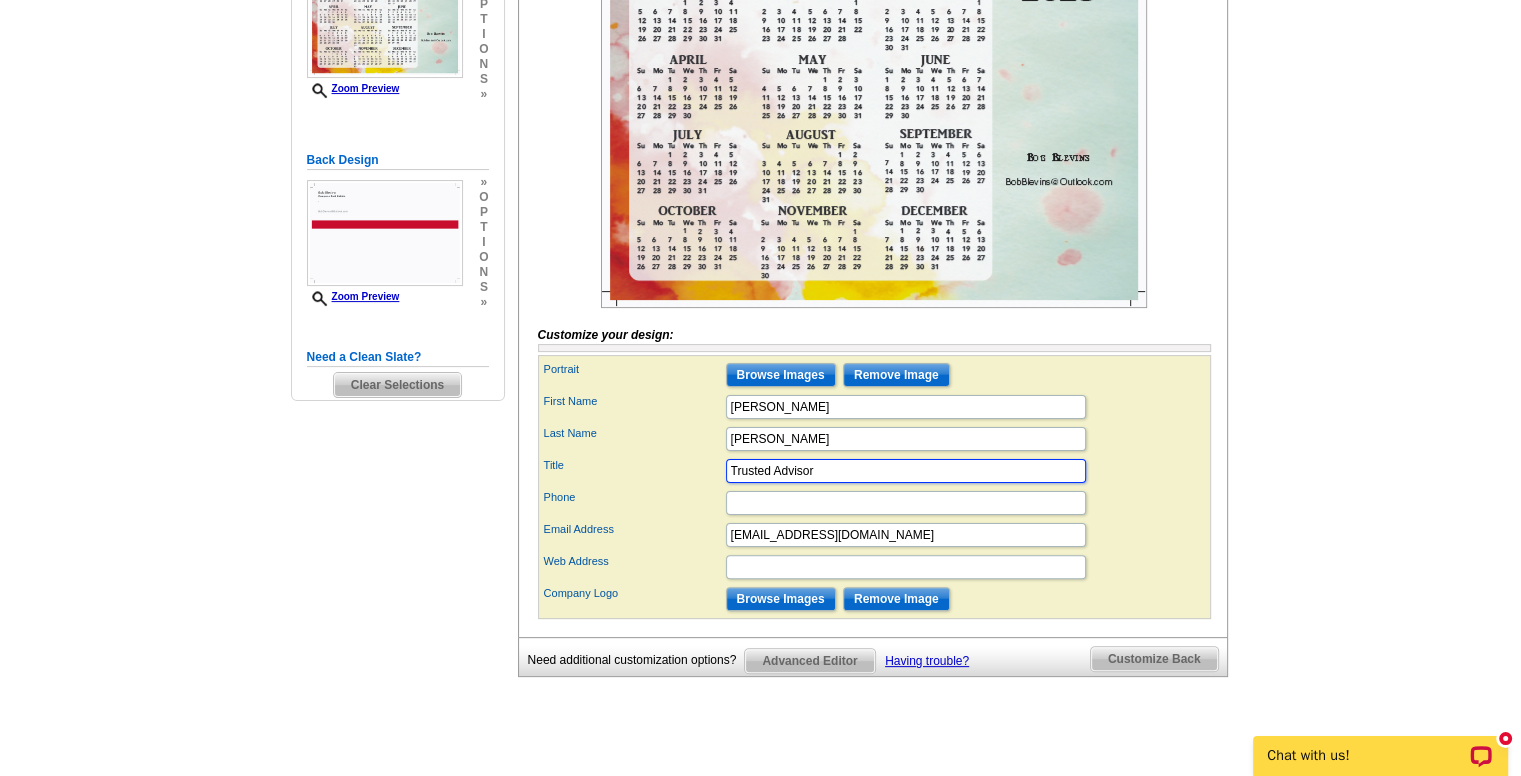 type on "Trusted Advisor" 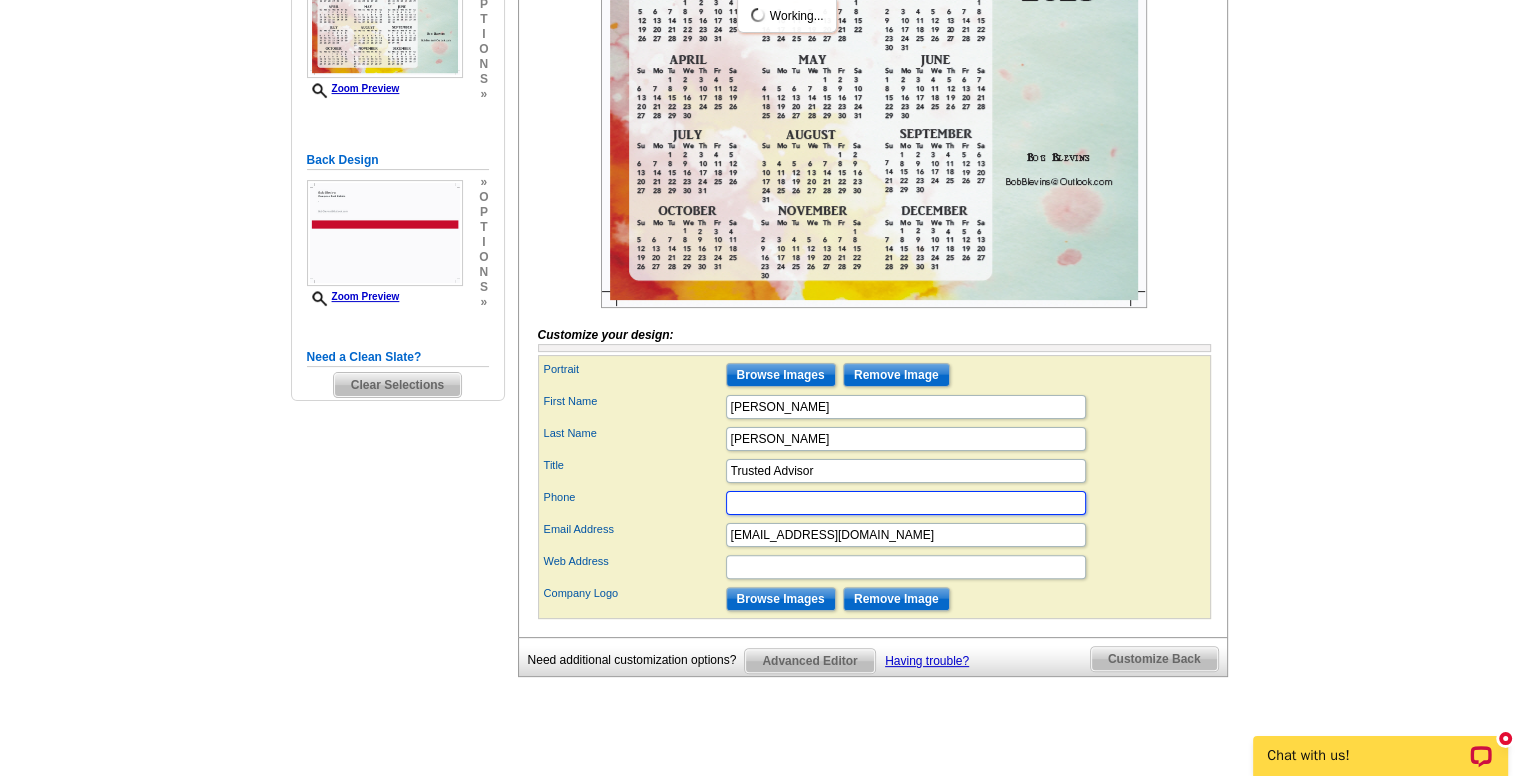 scroll, scrollTop: 0, scrollLeft: 0, axis: both 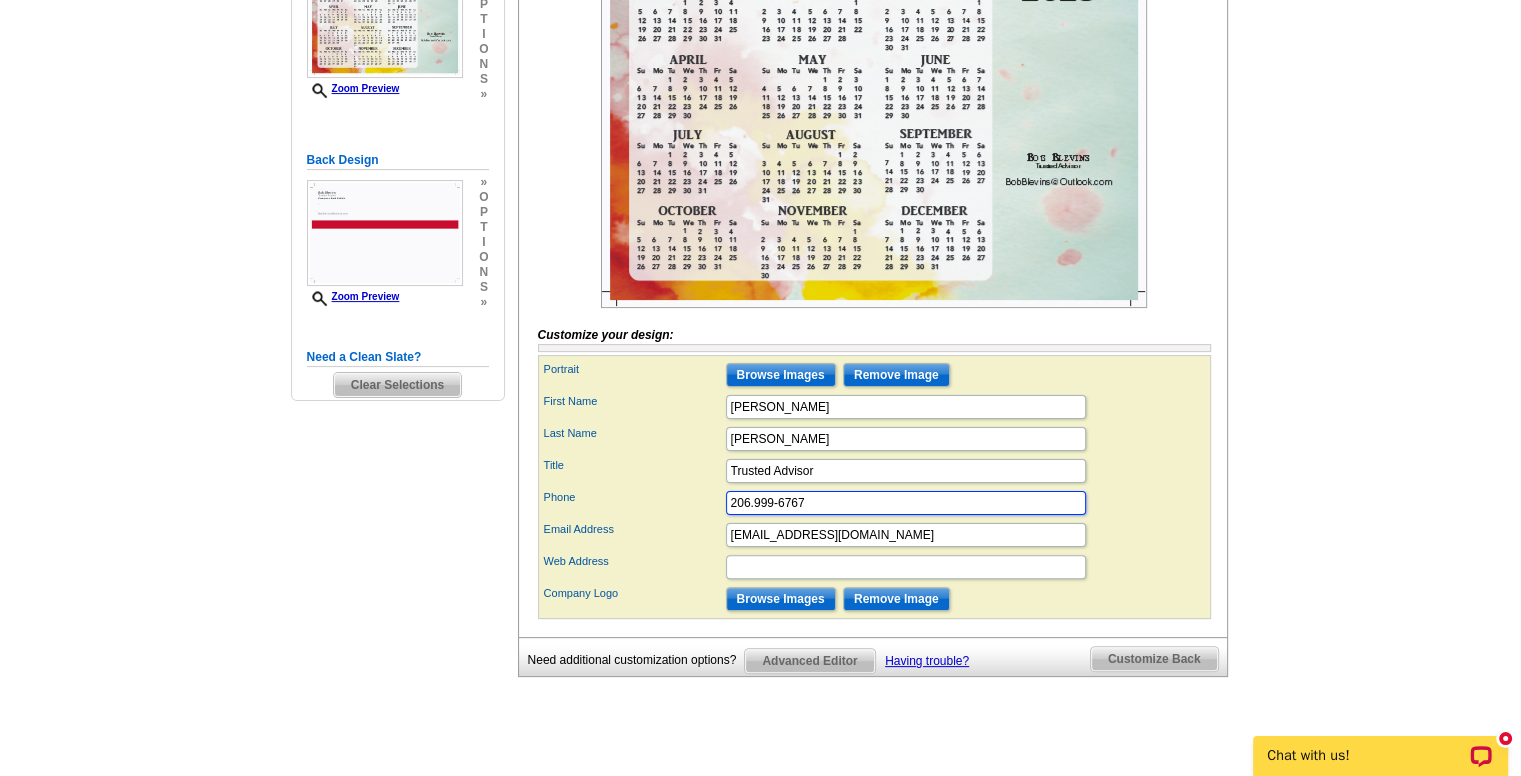 type on "206.999-6767" 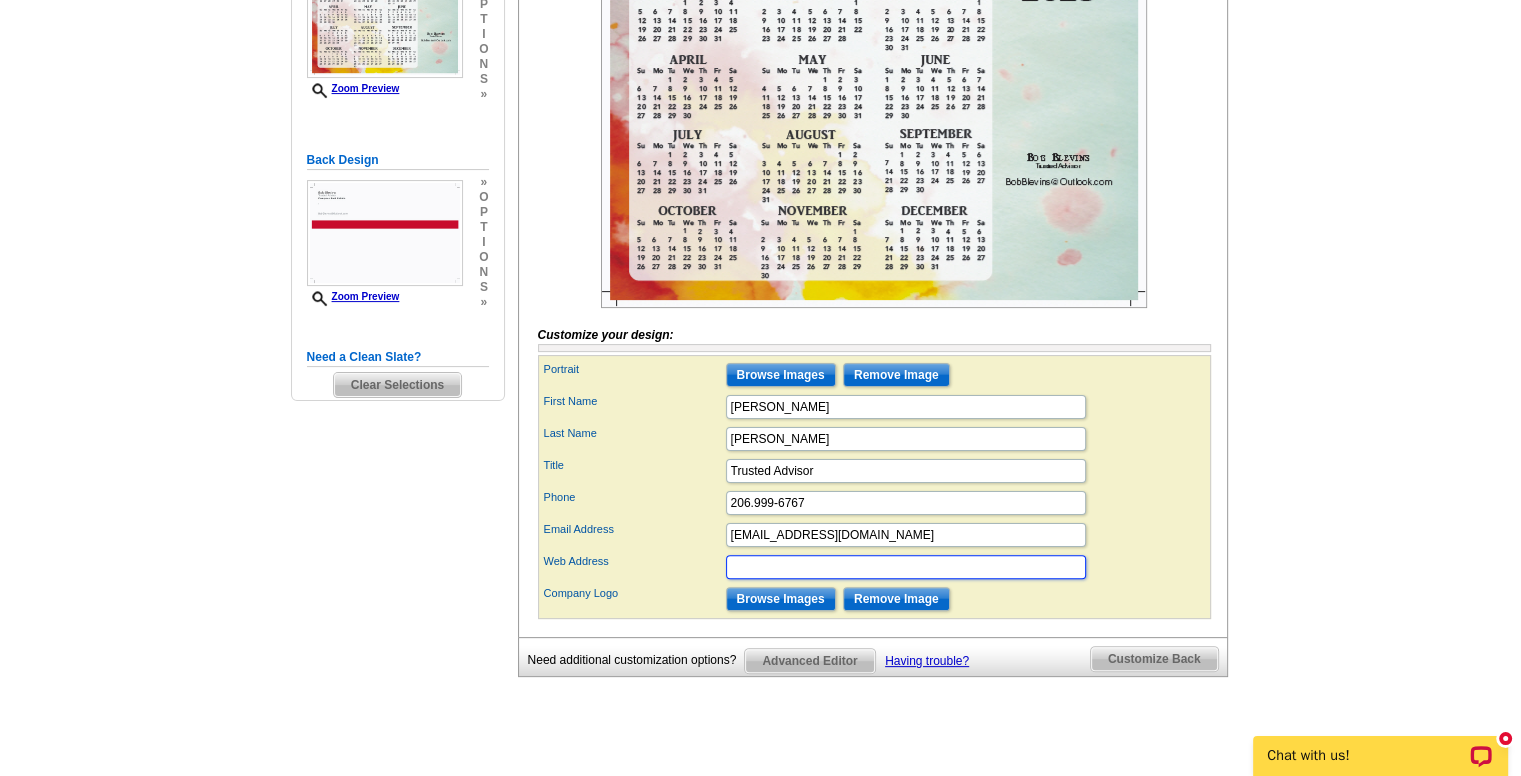 click on "Web Address" at bounding box center [906, 567] 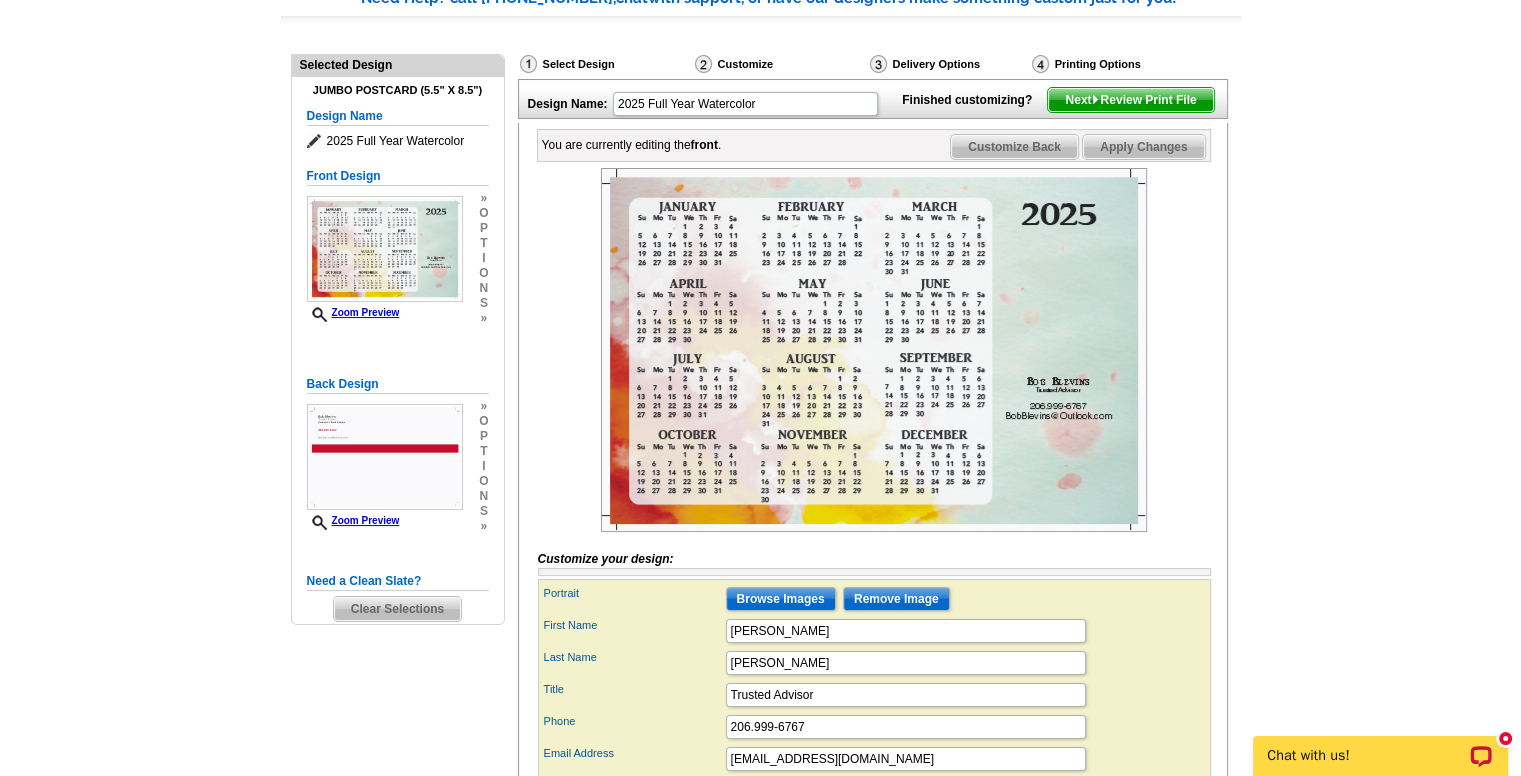 scroll, scrollTop: 300, scrollLeft: 0, axis: vertical 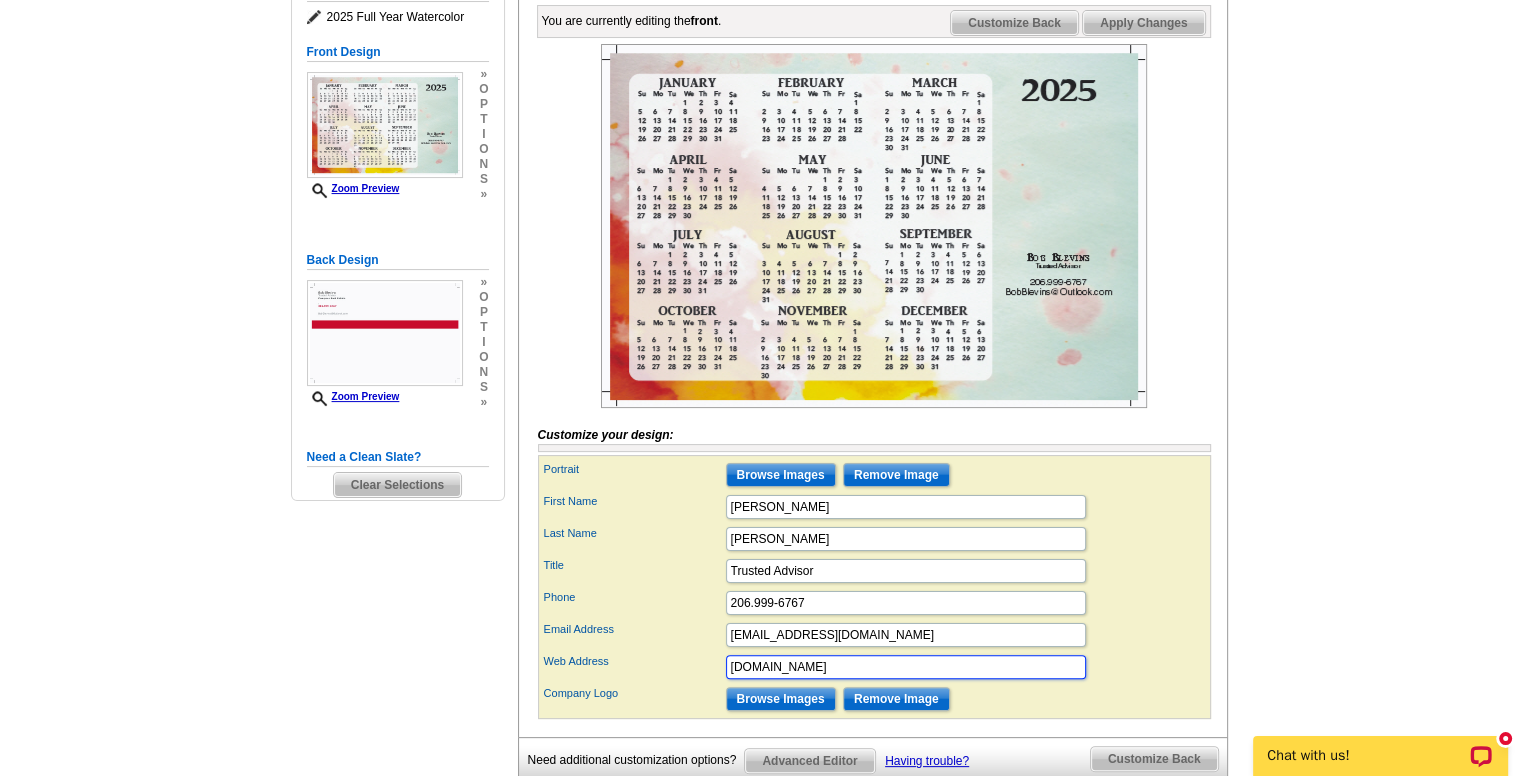 type on "[DOMAIN_NAME]" 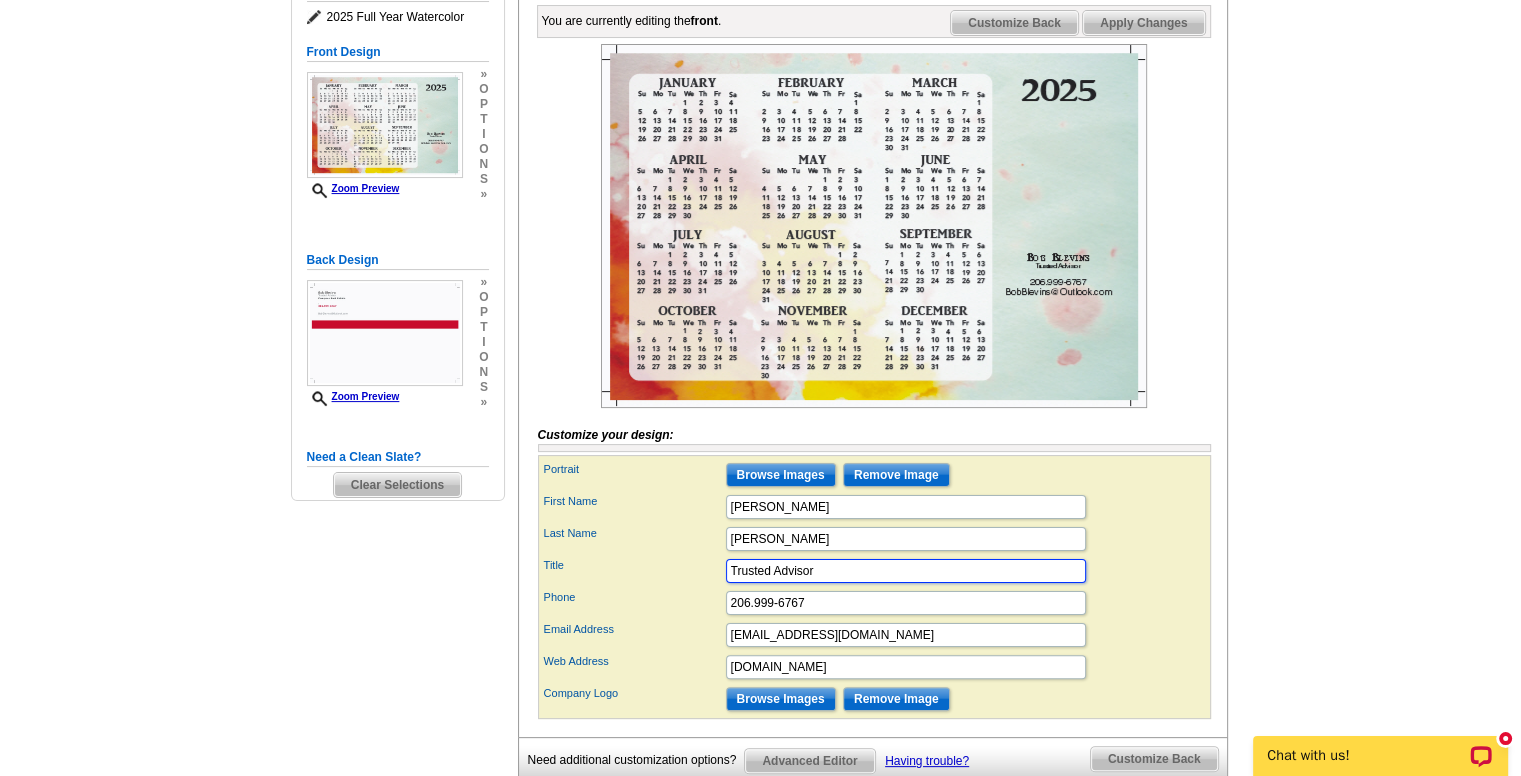 click on "Trusted Advisor" at bounding box center (906, 571) 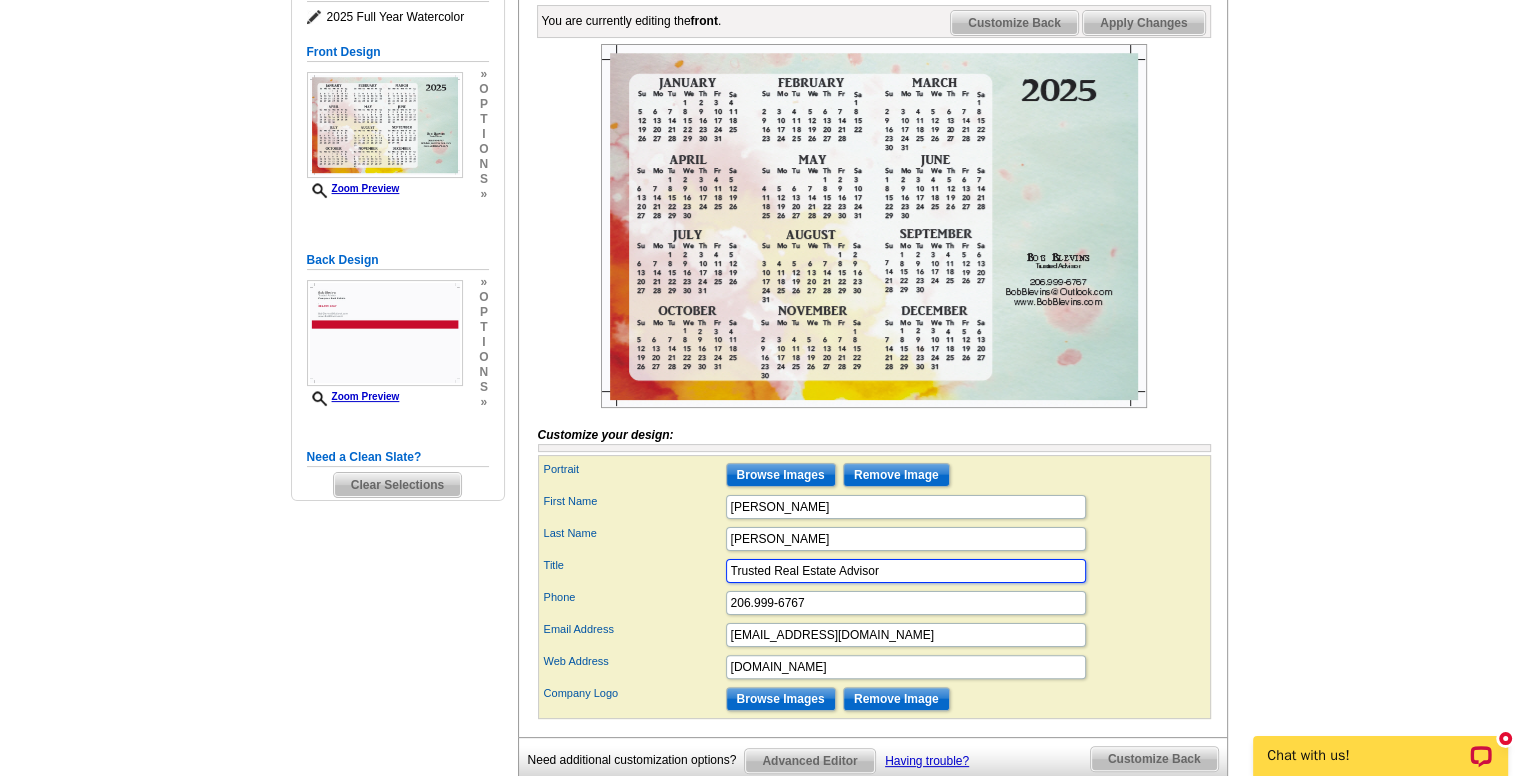type on "Trusted Real Estate Advisor" 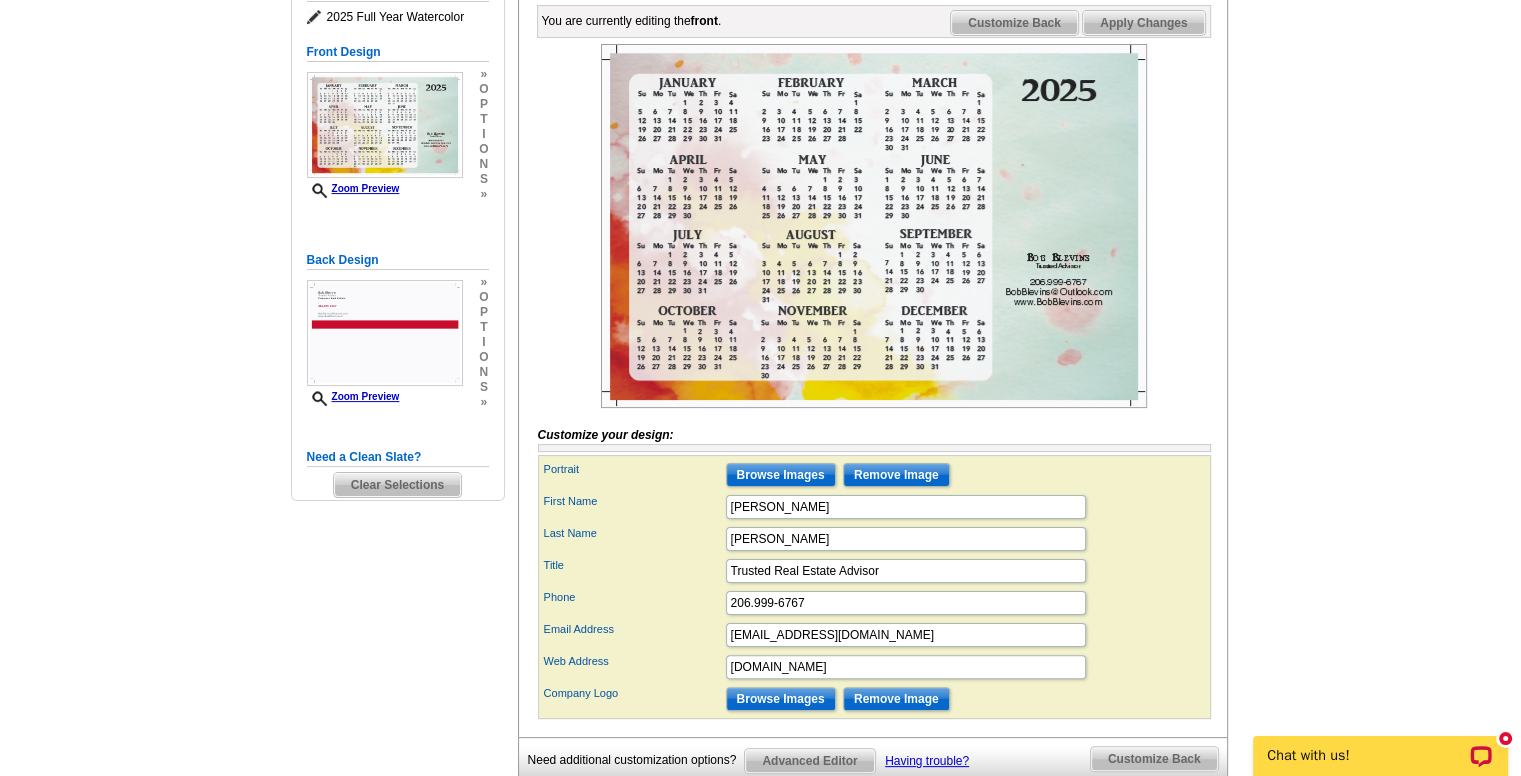 click on "Phone
206.999-6767" at bounding box center [874, 603] 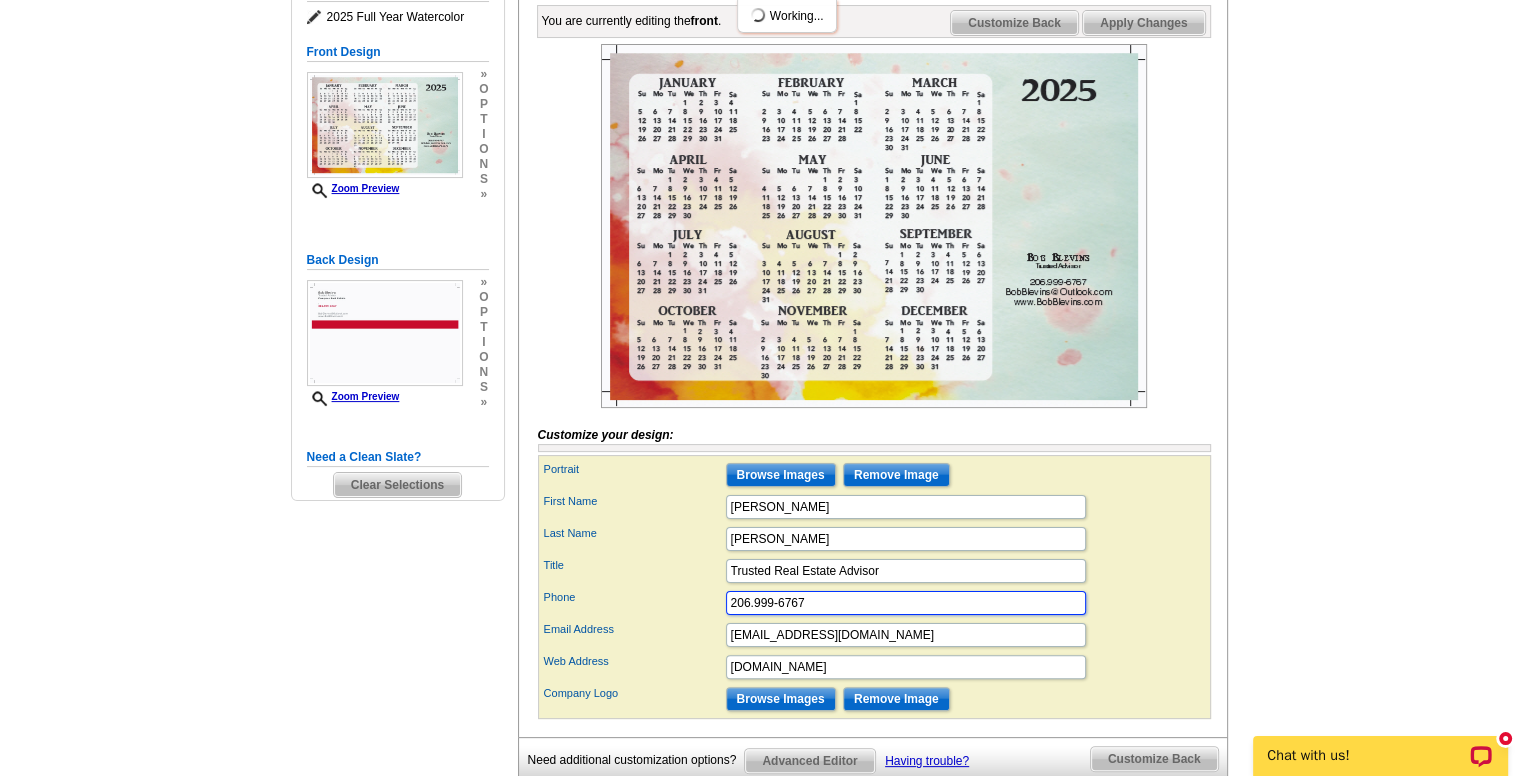 click on "206.999-6767" at bounding box center (906, 603) 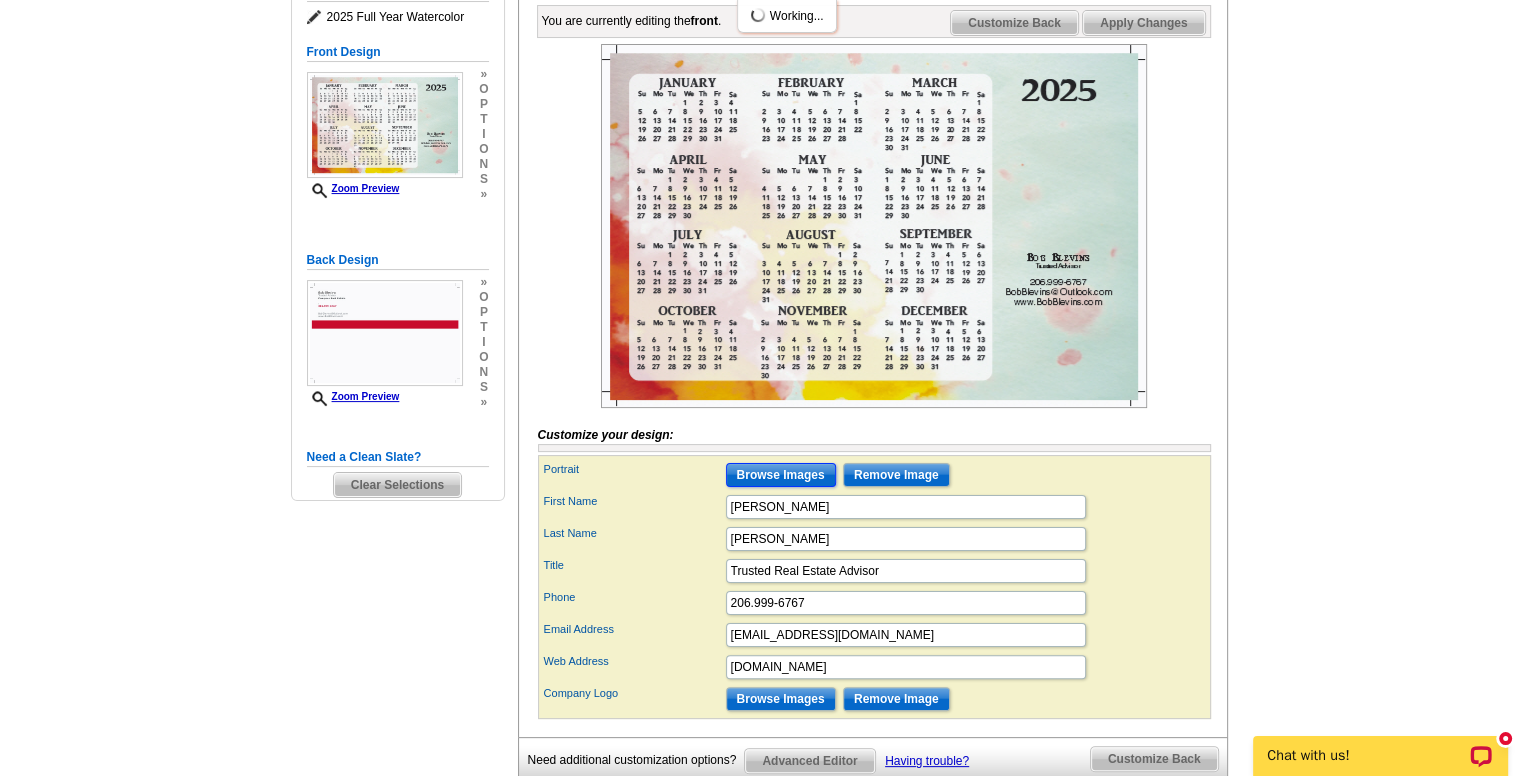 click on "Browse Images" at bounding box center [781, 475] 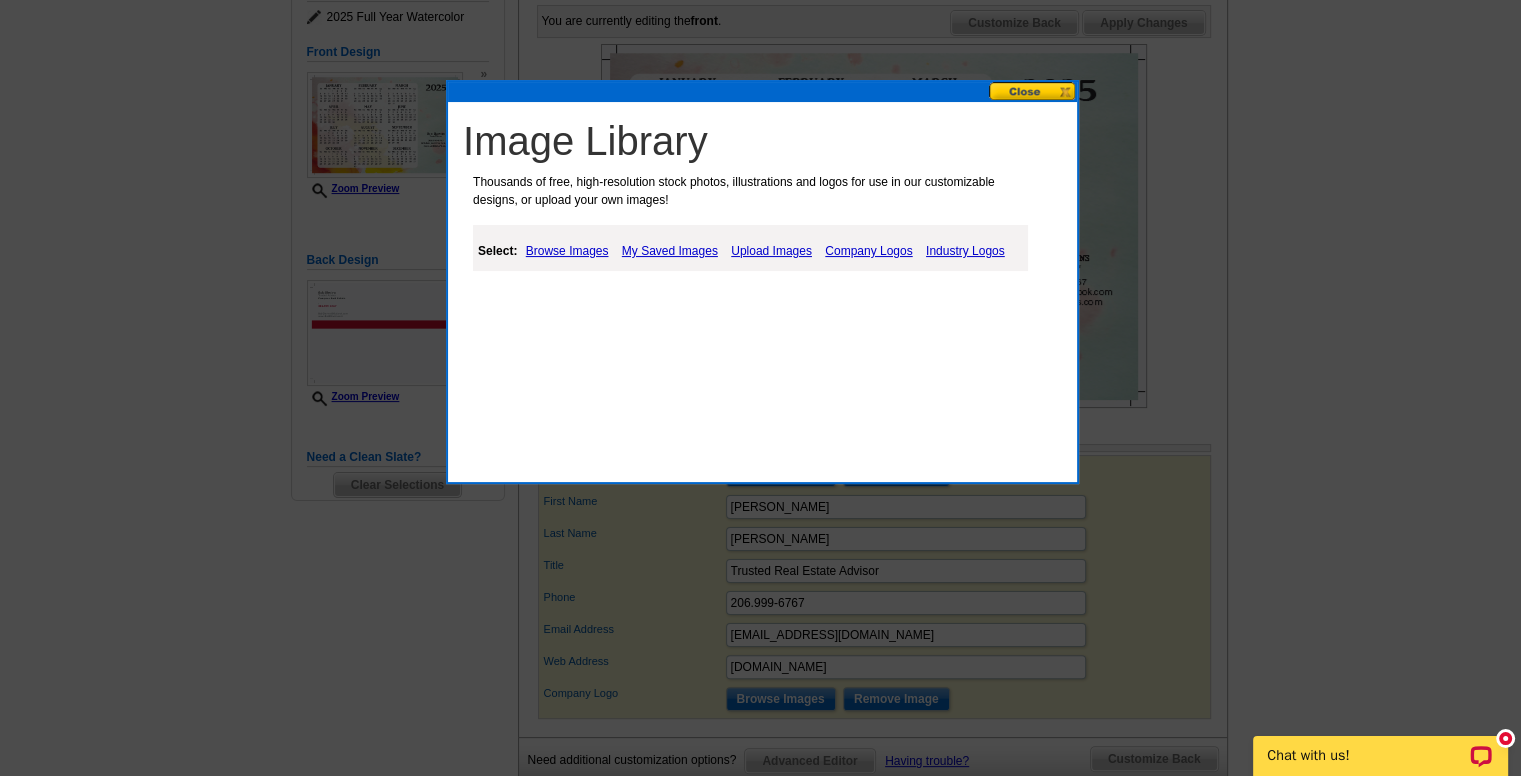 click on "Upload Images" at bounding box center (771, 251) 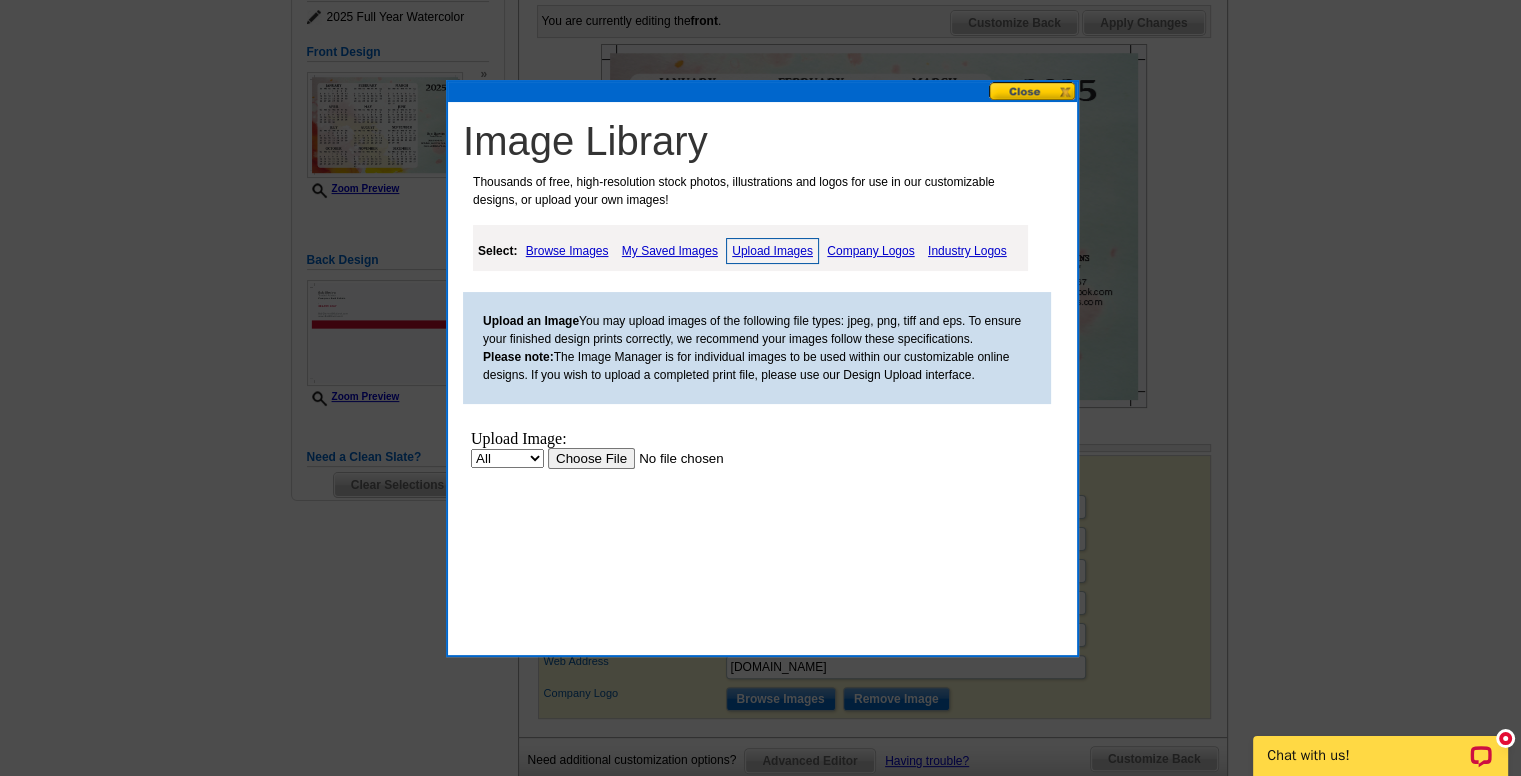 scroll, scrollTop: 0, scrollLeft: 0, axis: both 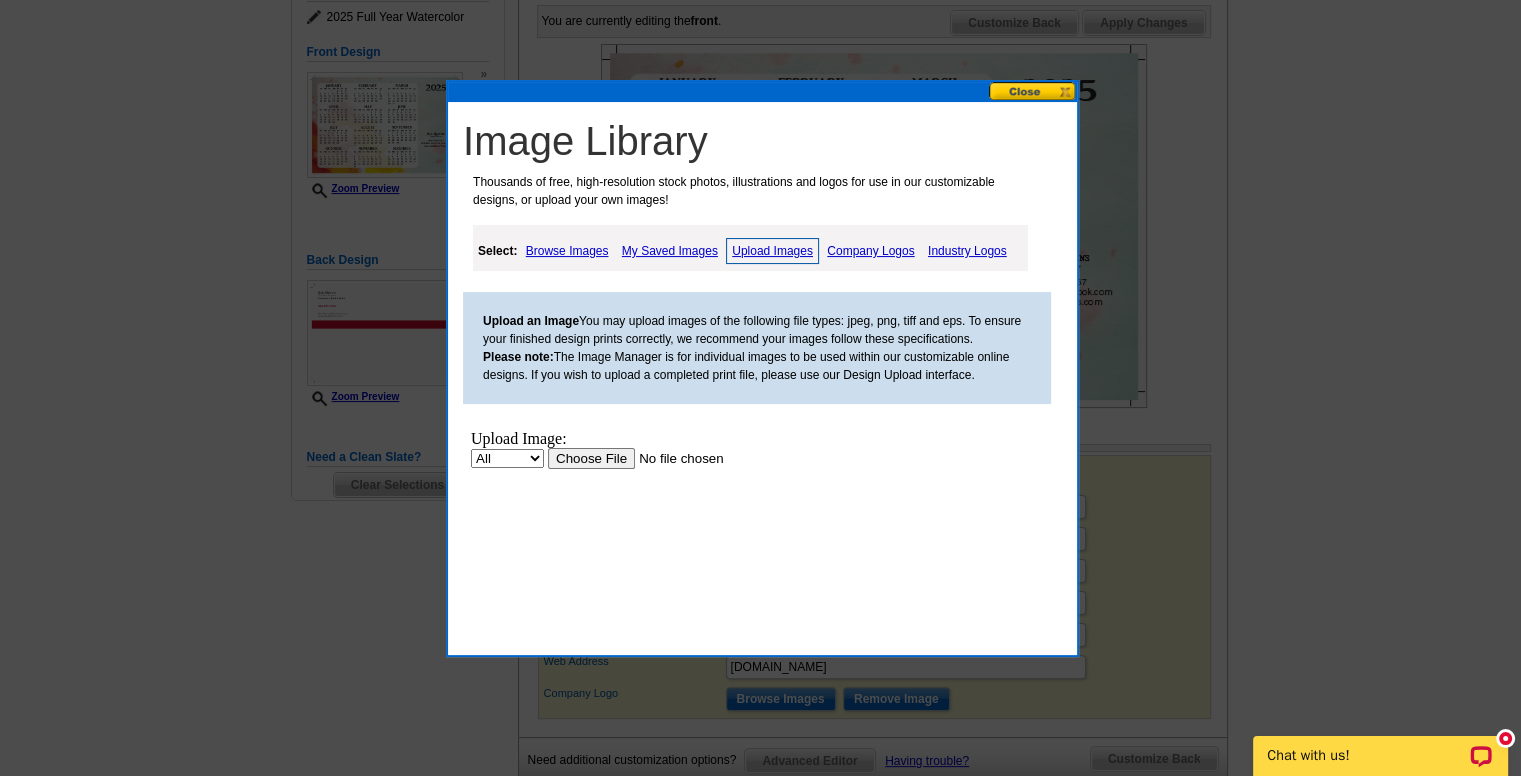 click at bounding box center (674, 458) 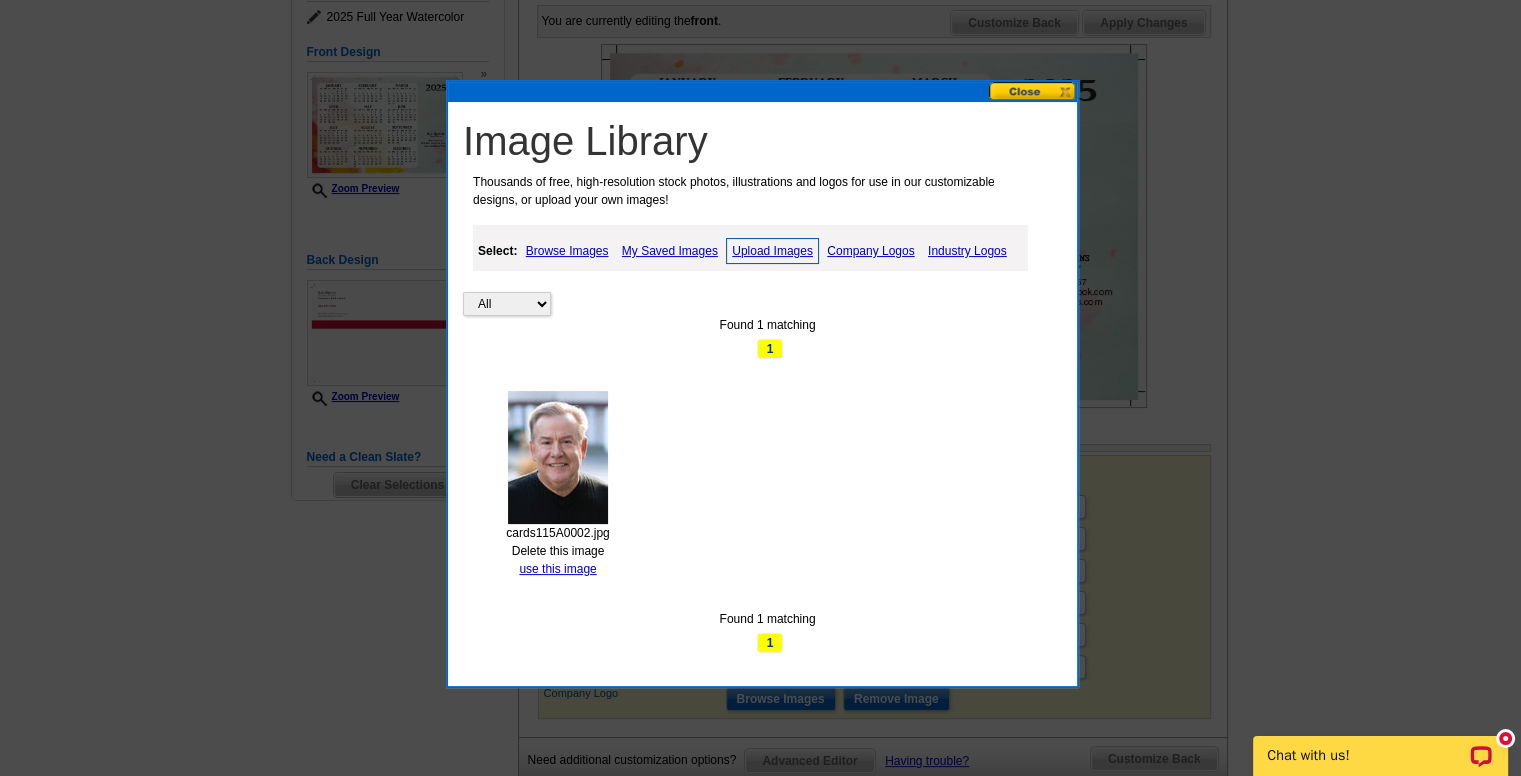 click on "Company Logos" at bounding box center (870, 251) 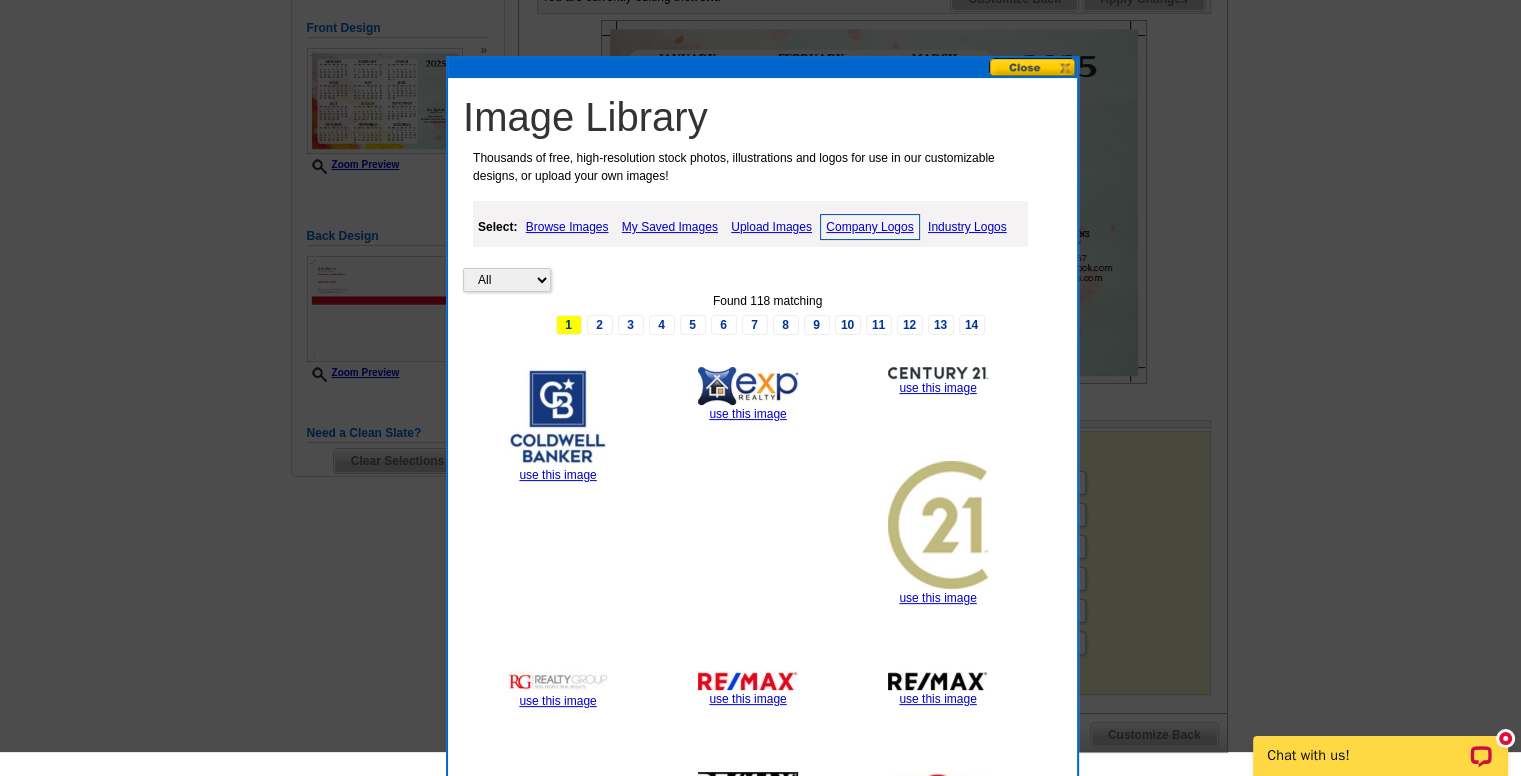 scroll, scrollTop: 300, scrollLeft: 0, axis: vertical 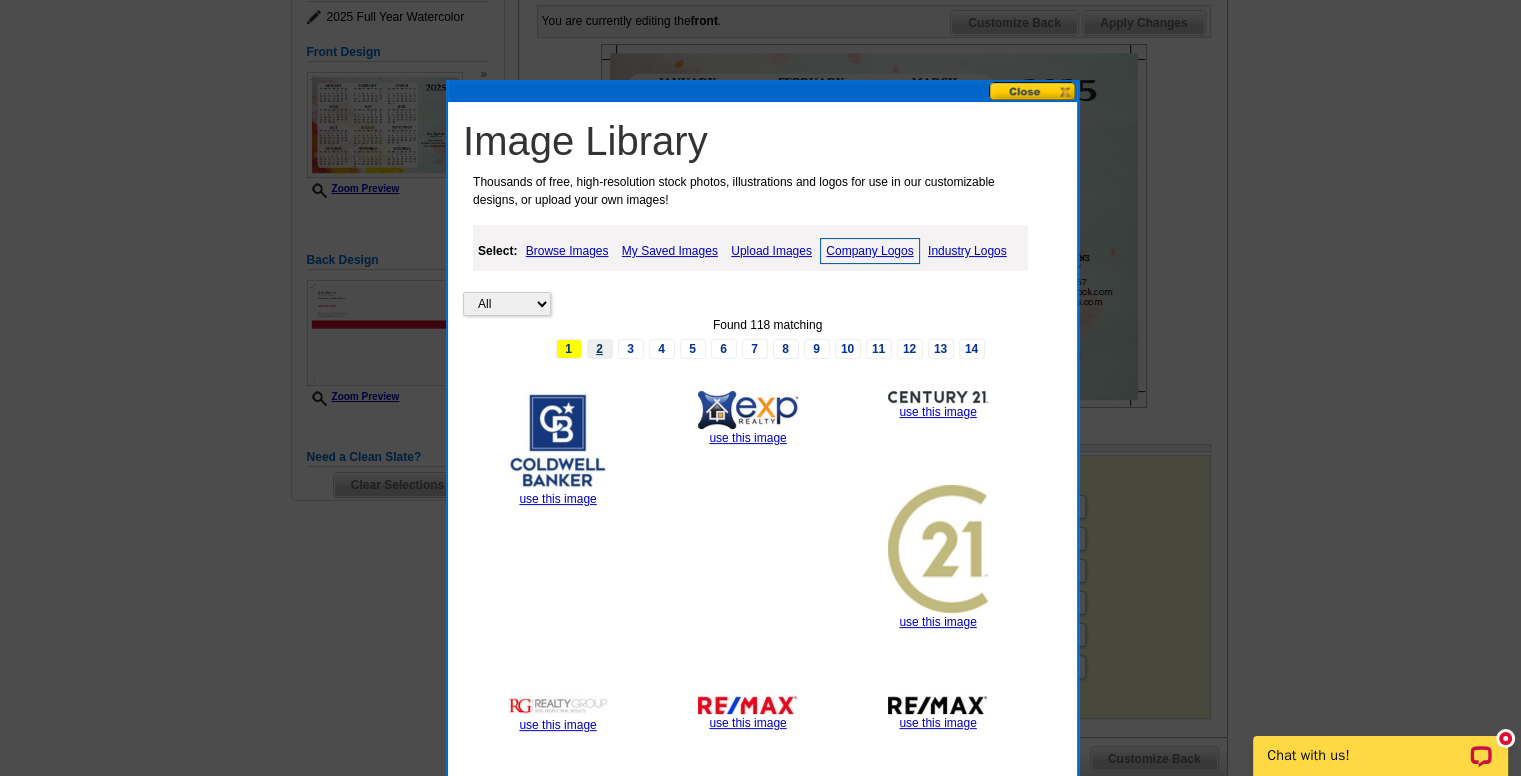 click on "2" at bounding box center [600, 349] 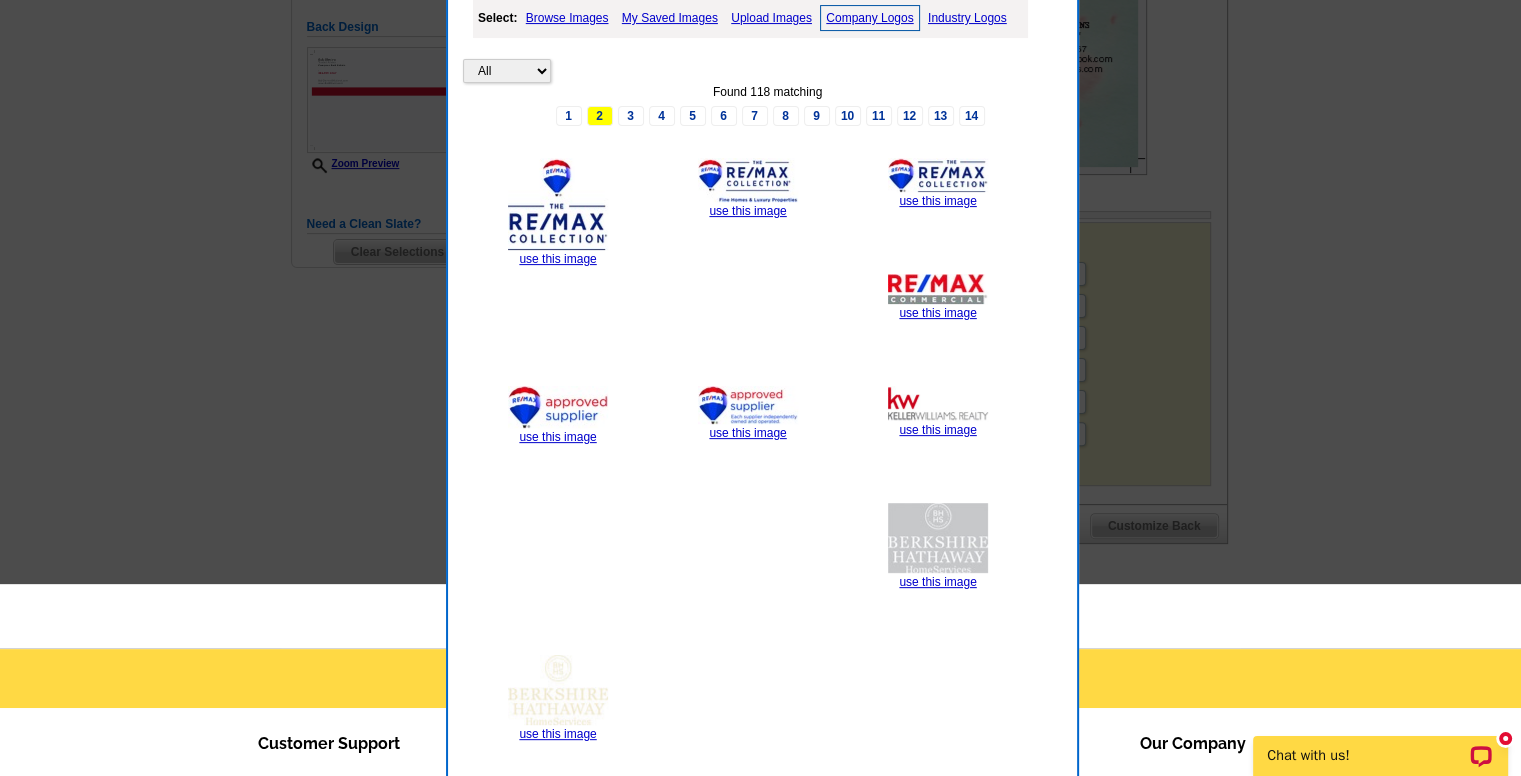 scroll, scrollTop: 300, scrollLeft: 0, axis: vertical 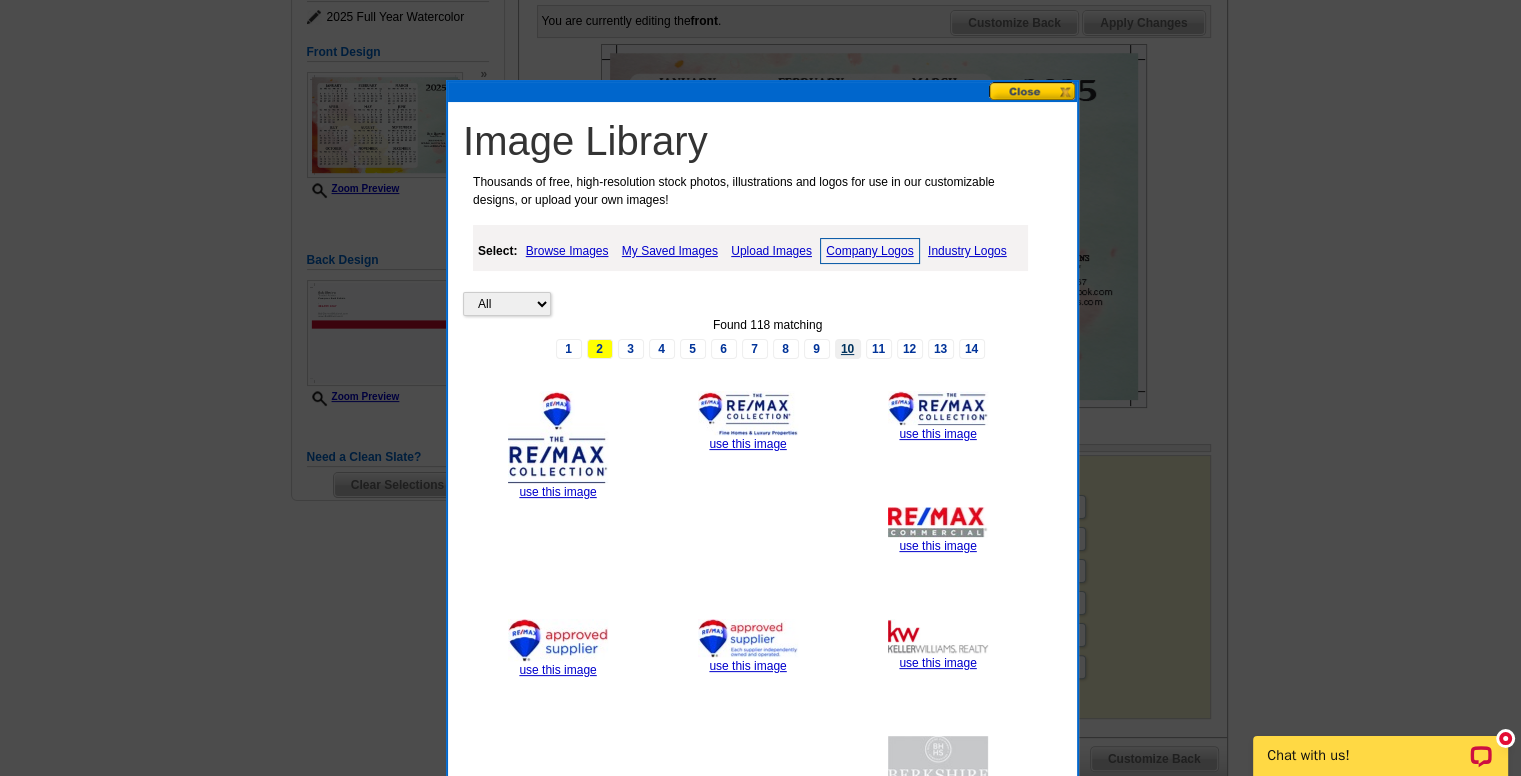 click on "10" at bounding box center [848, 349] 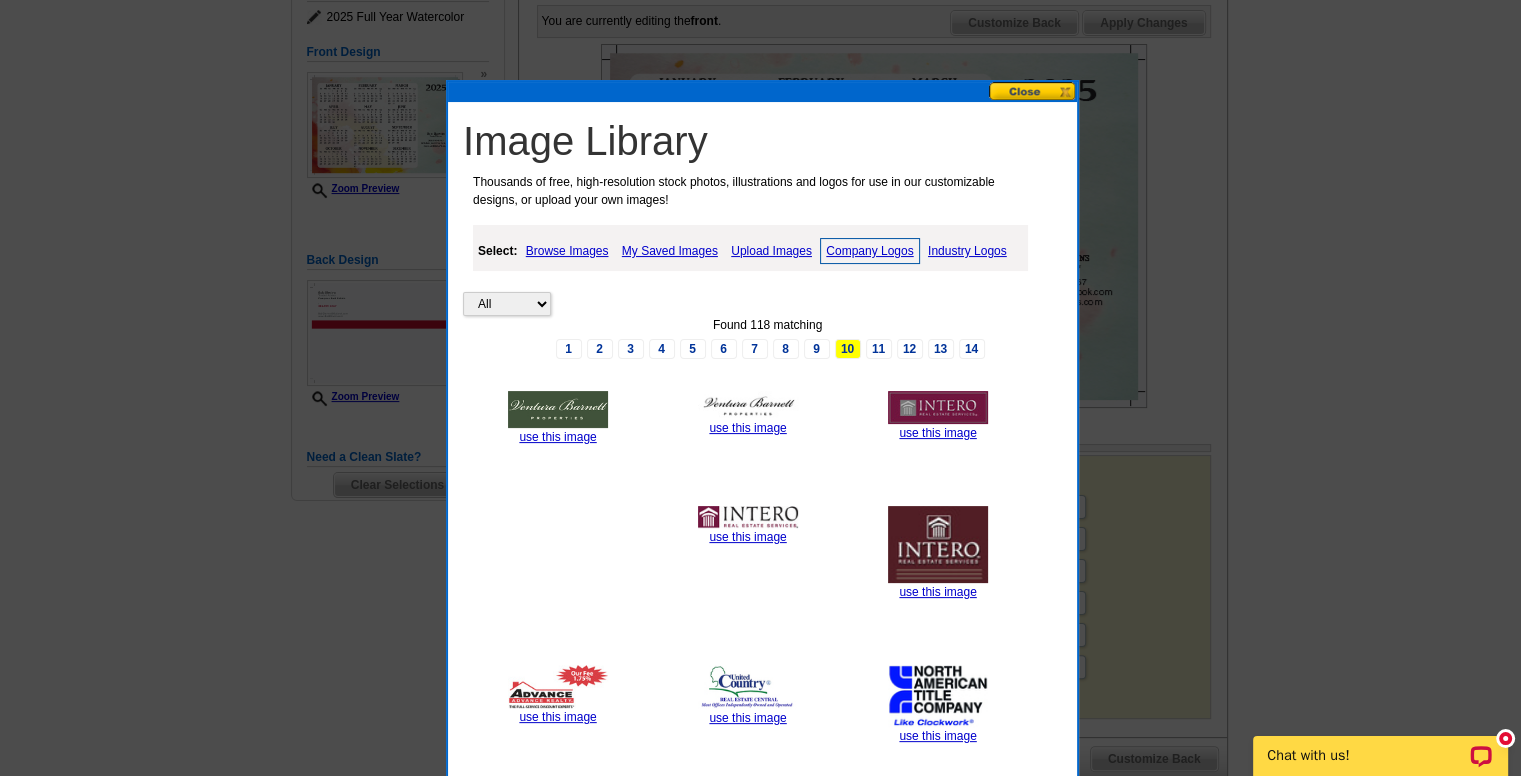 click on "Upload Images" at bounding box center (771, 251) 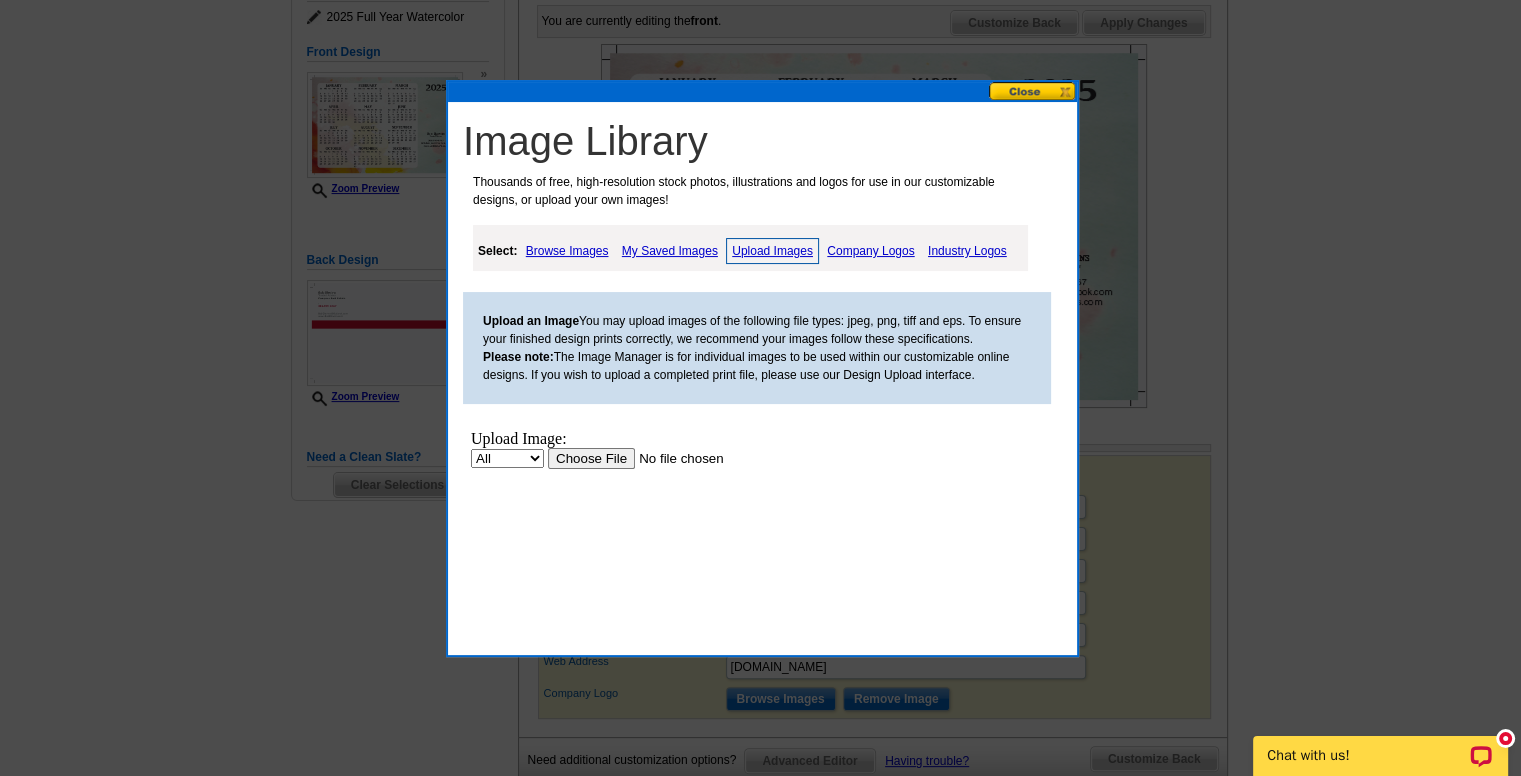 scroll, scrollTop: 0, scrollLeft: 0, axis: both 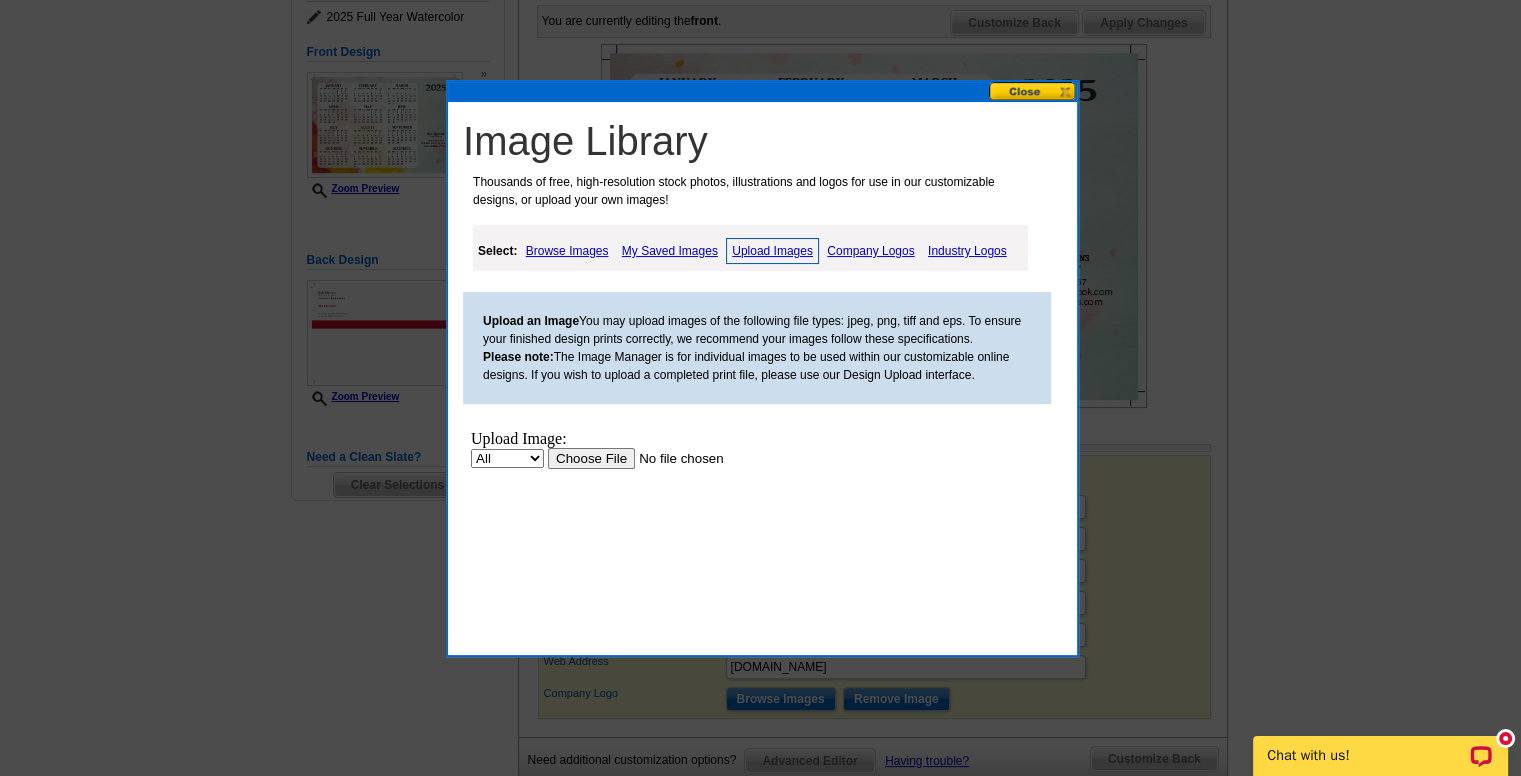 click at bounding box center [674, 458] 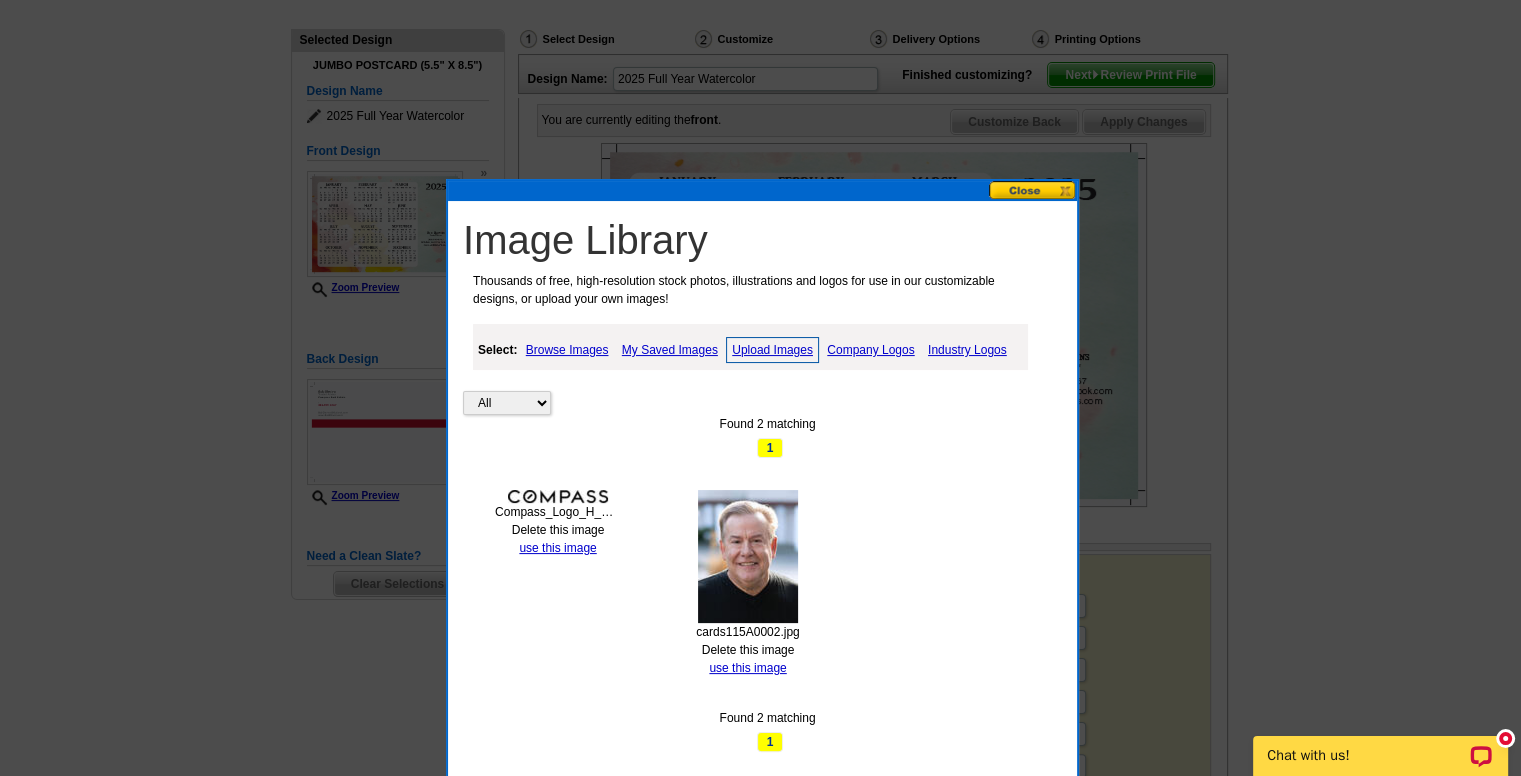 scroll, scrollTop: 200, scrollLeft: 0, axis: vertical 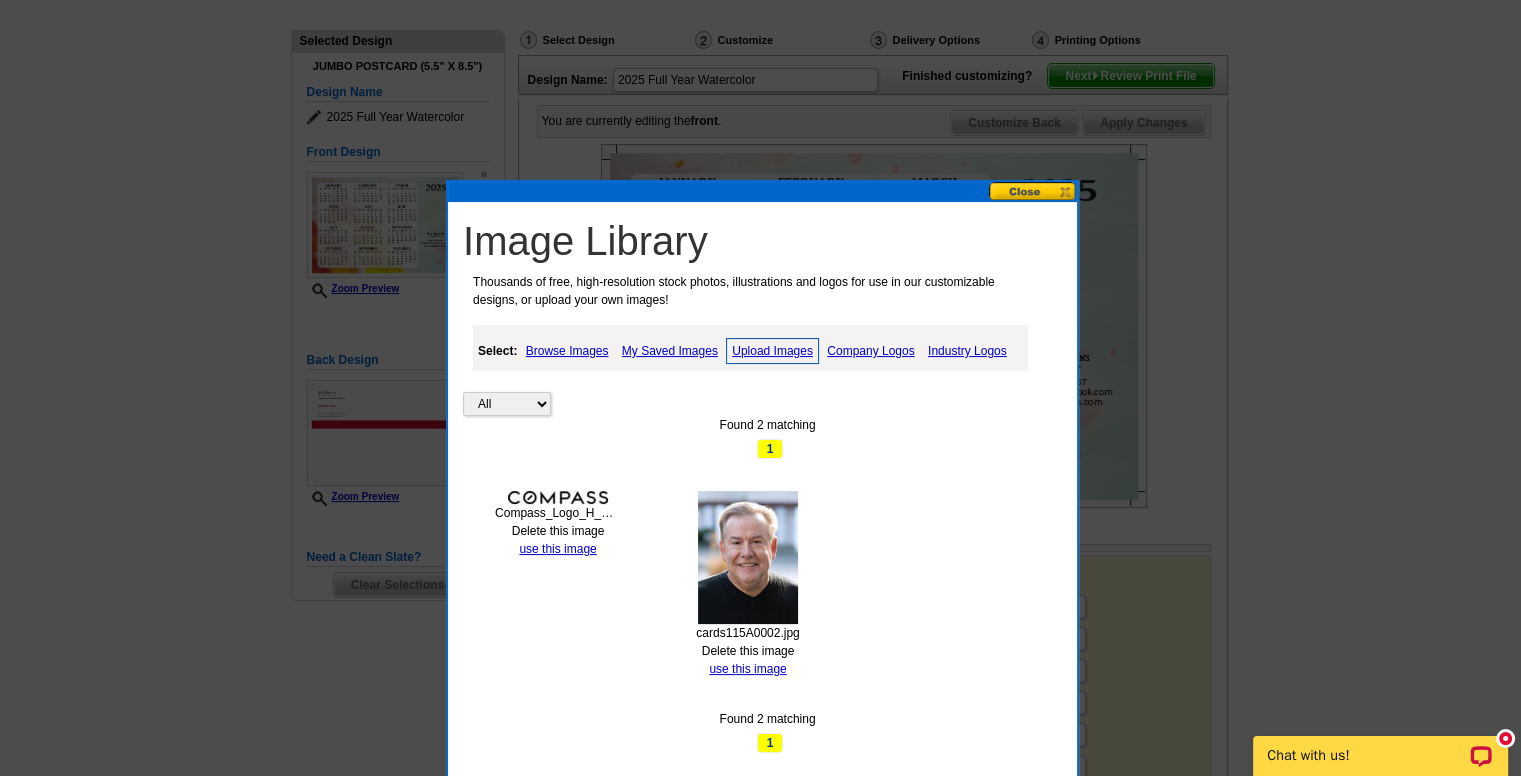 click at bounding box center [1033, 191] 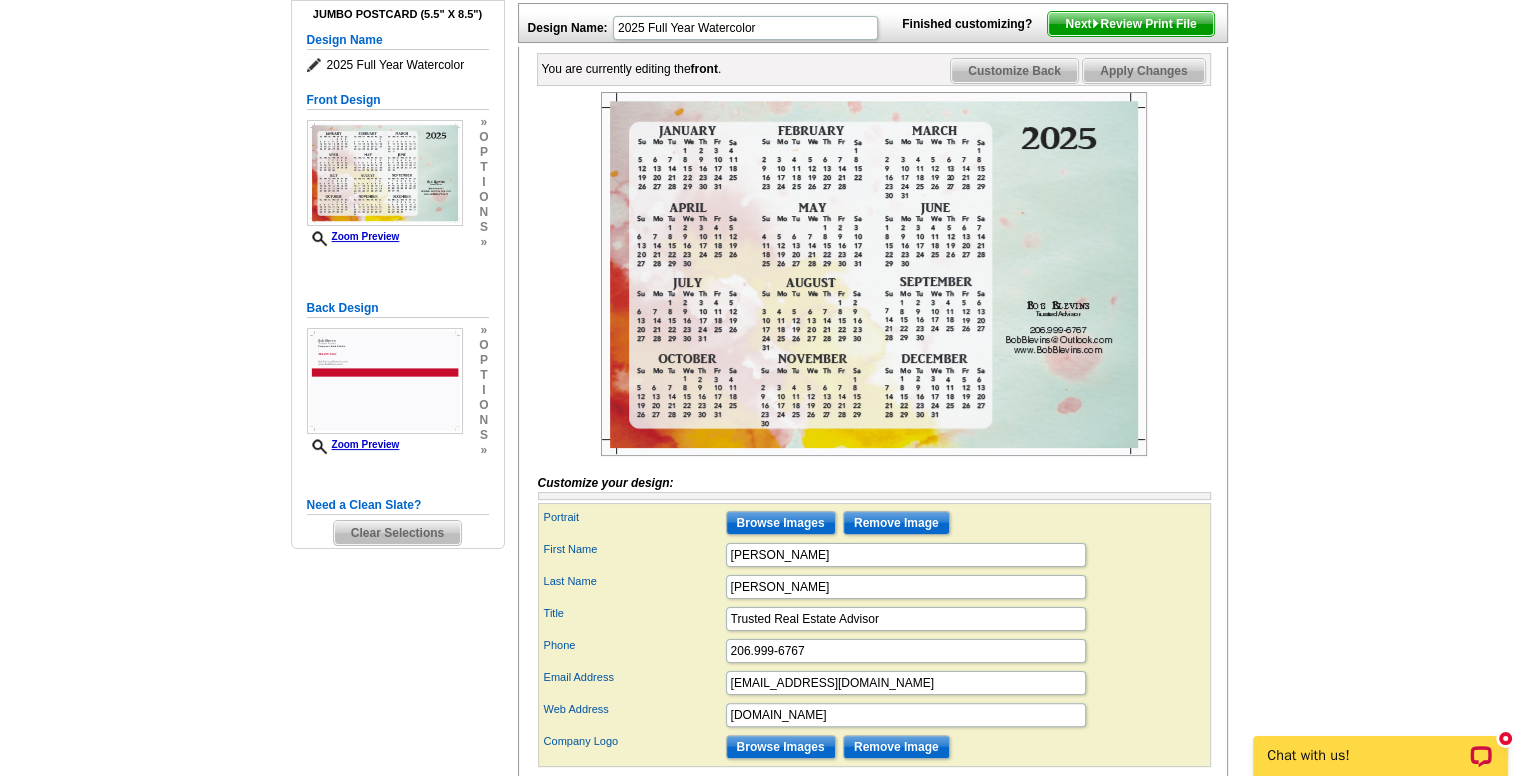 scroll, scrollTop: 200, scrollLeft: 0, axis: vertical 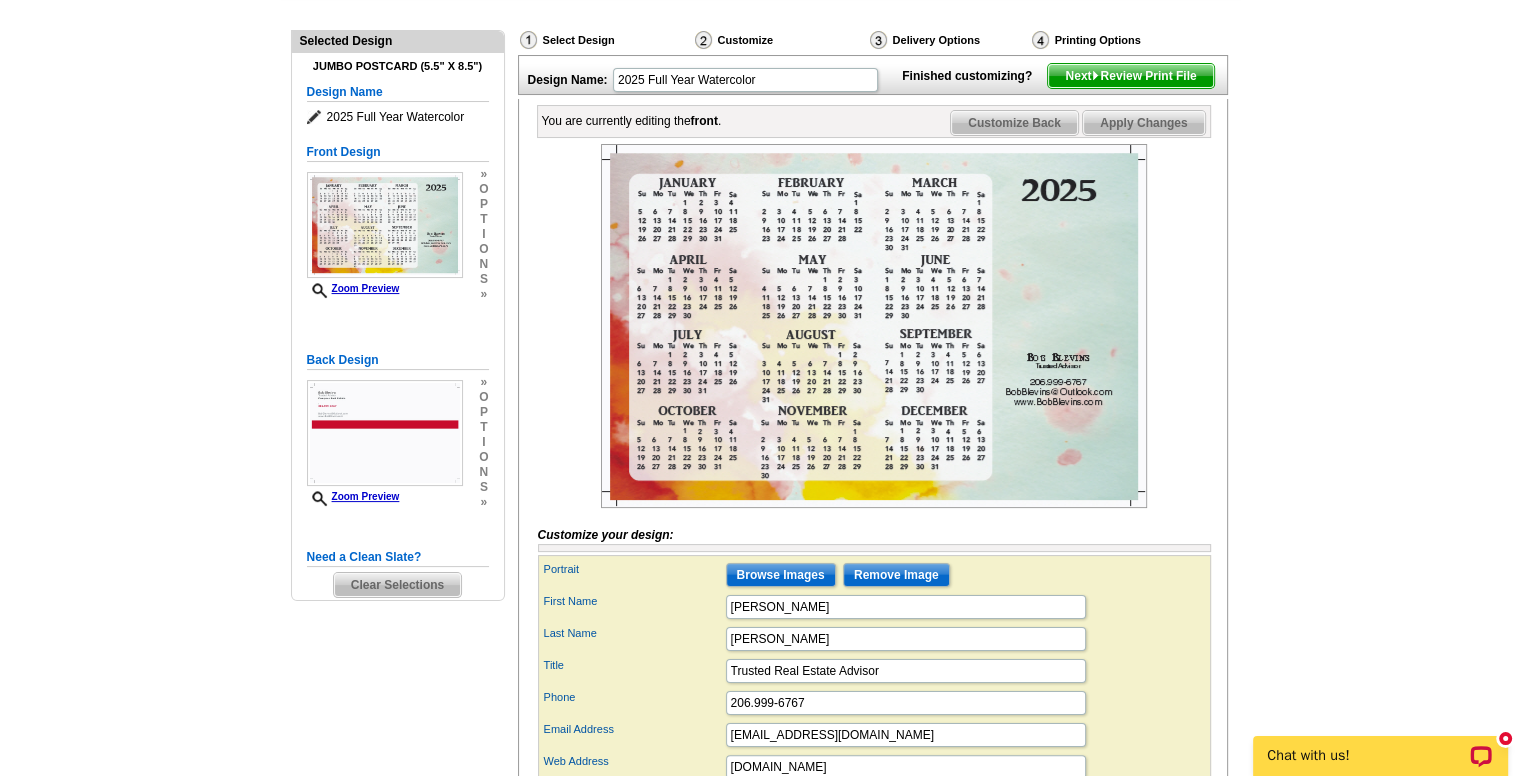 click on "Apply Changes" at bounding box center [1143, 123] 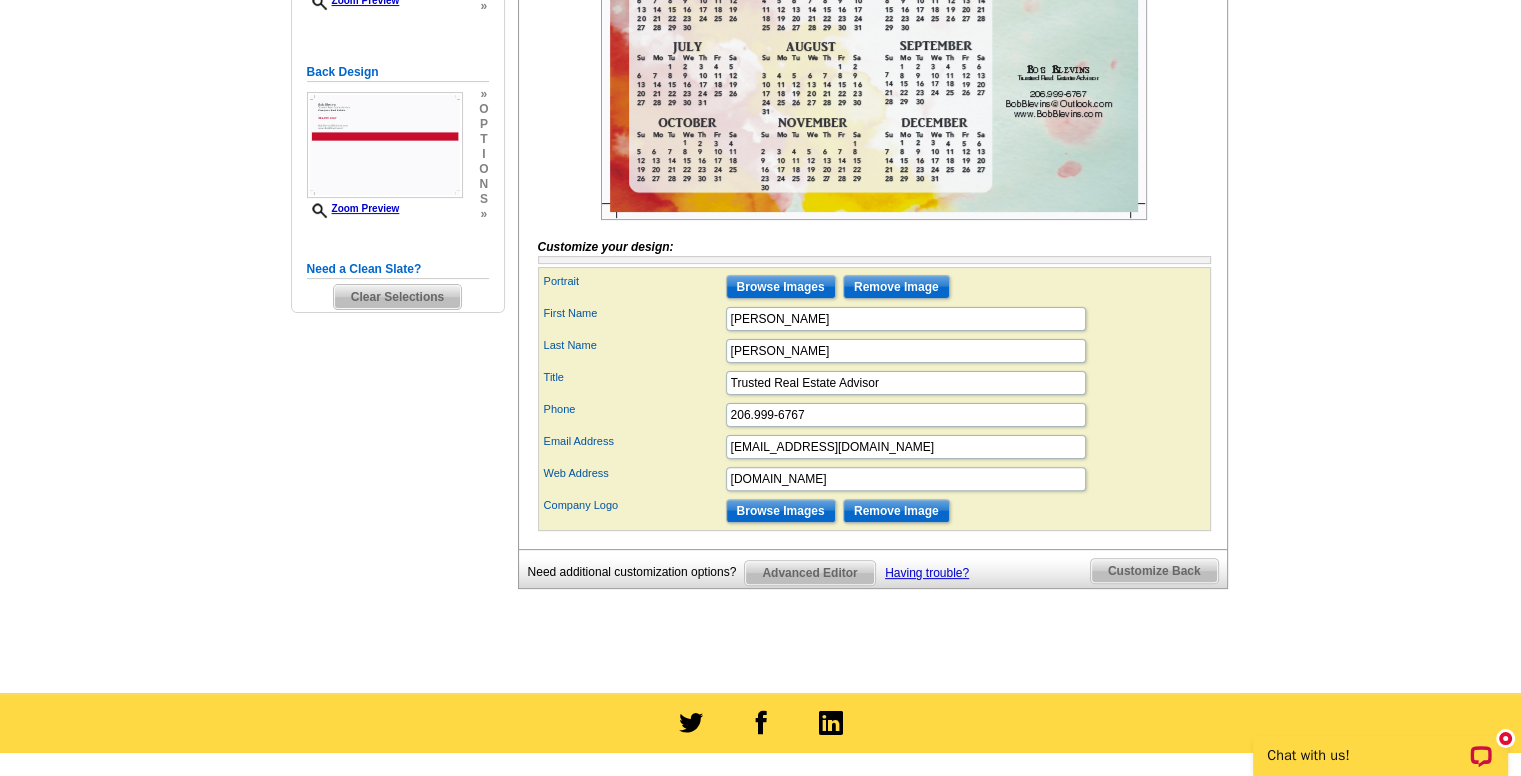 scroll, scrollTop: 500, scrollLeft: 0, axis: vertical 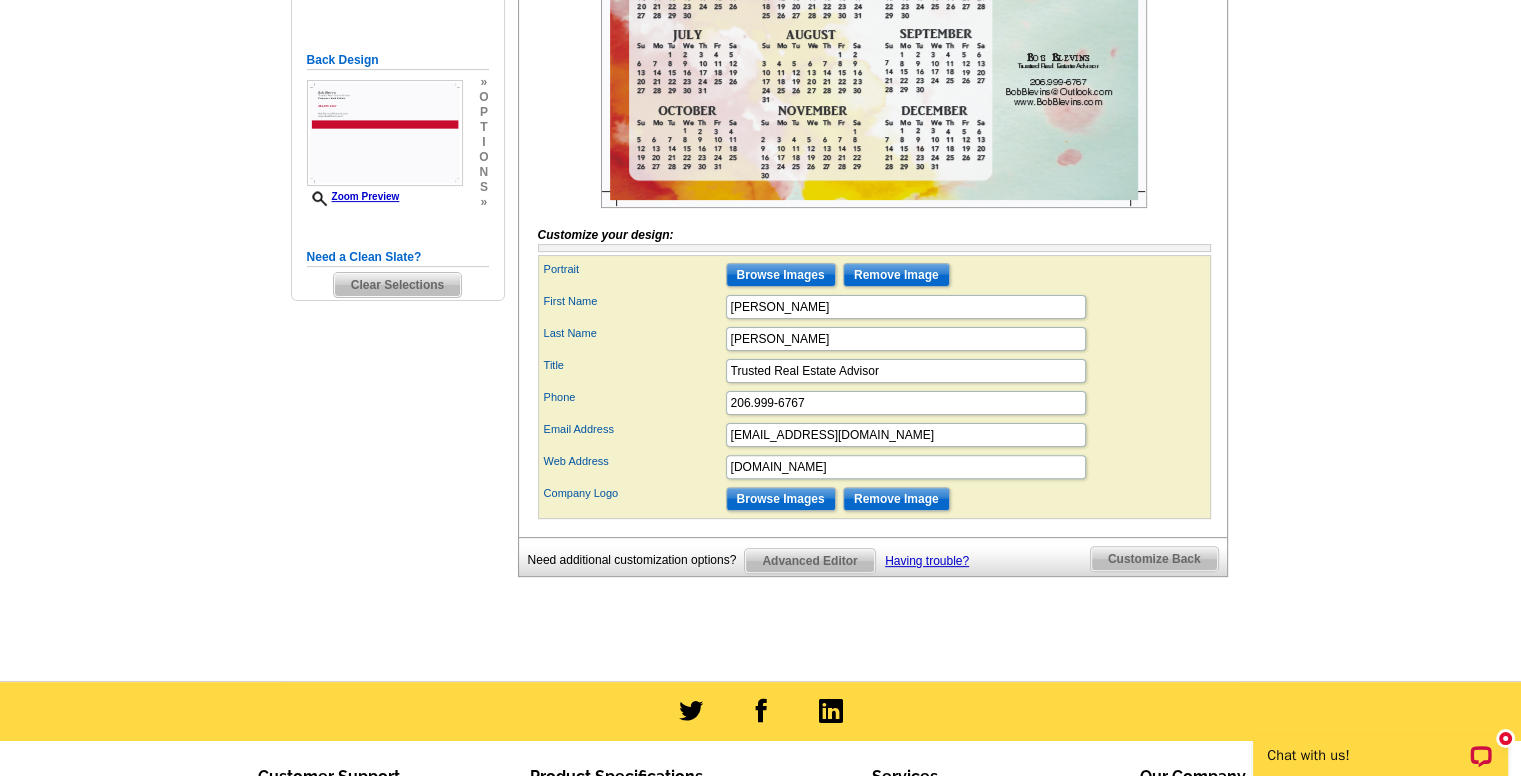 click on "Customize Back" at bounding box center [1154, 559] 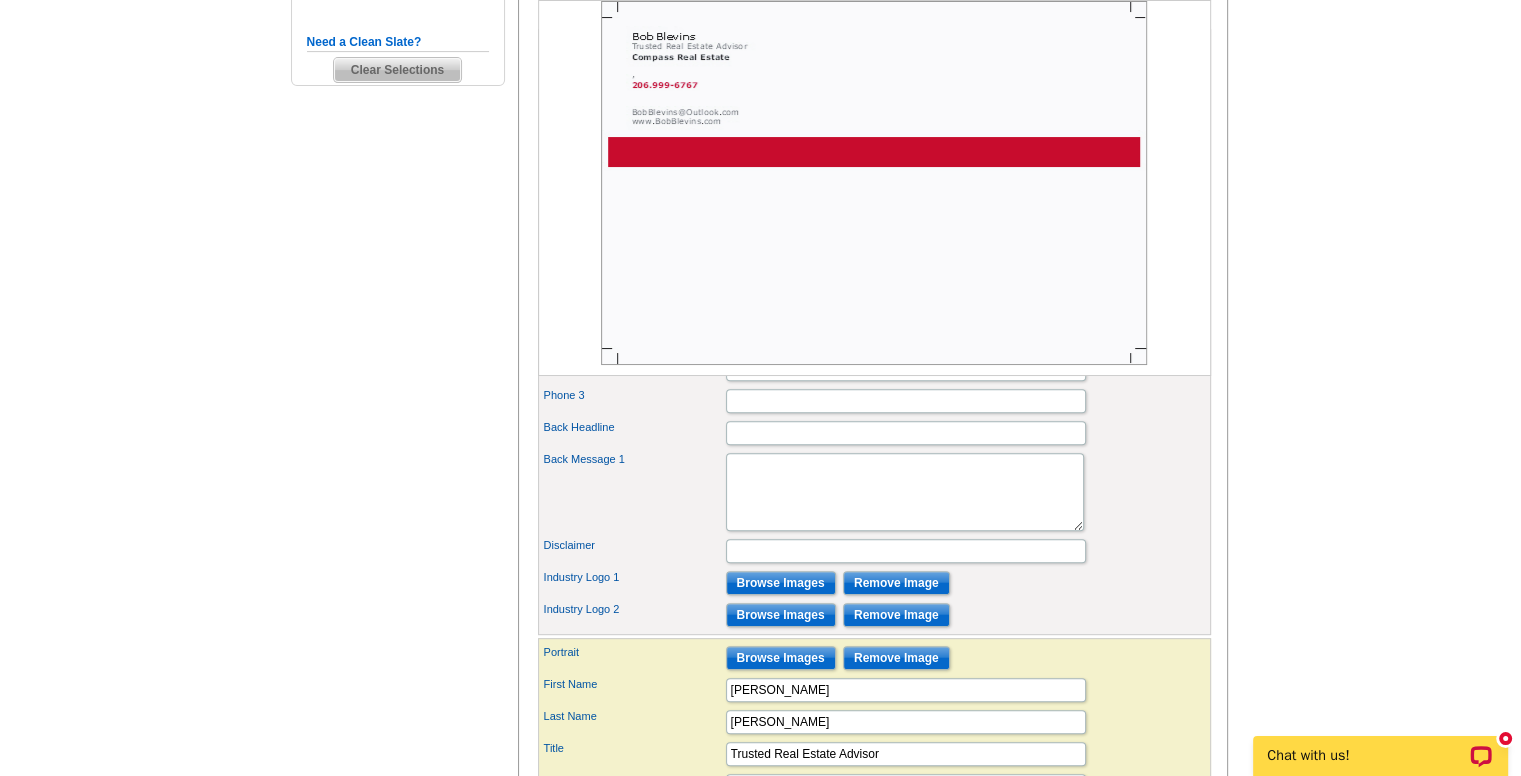 scroll, scrollTop: 800, scrollLeft: 0, axis: vertical 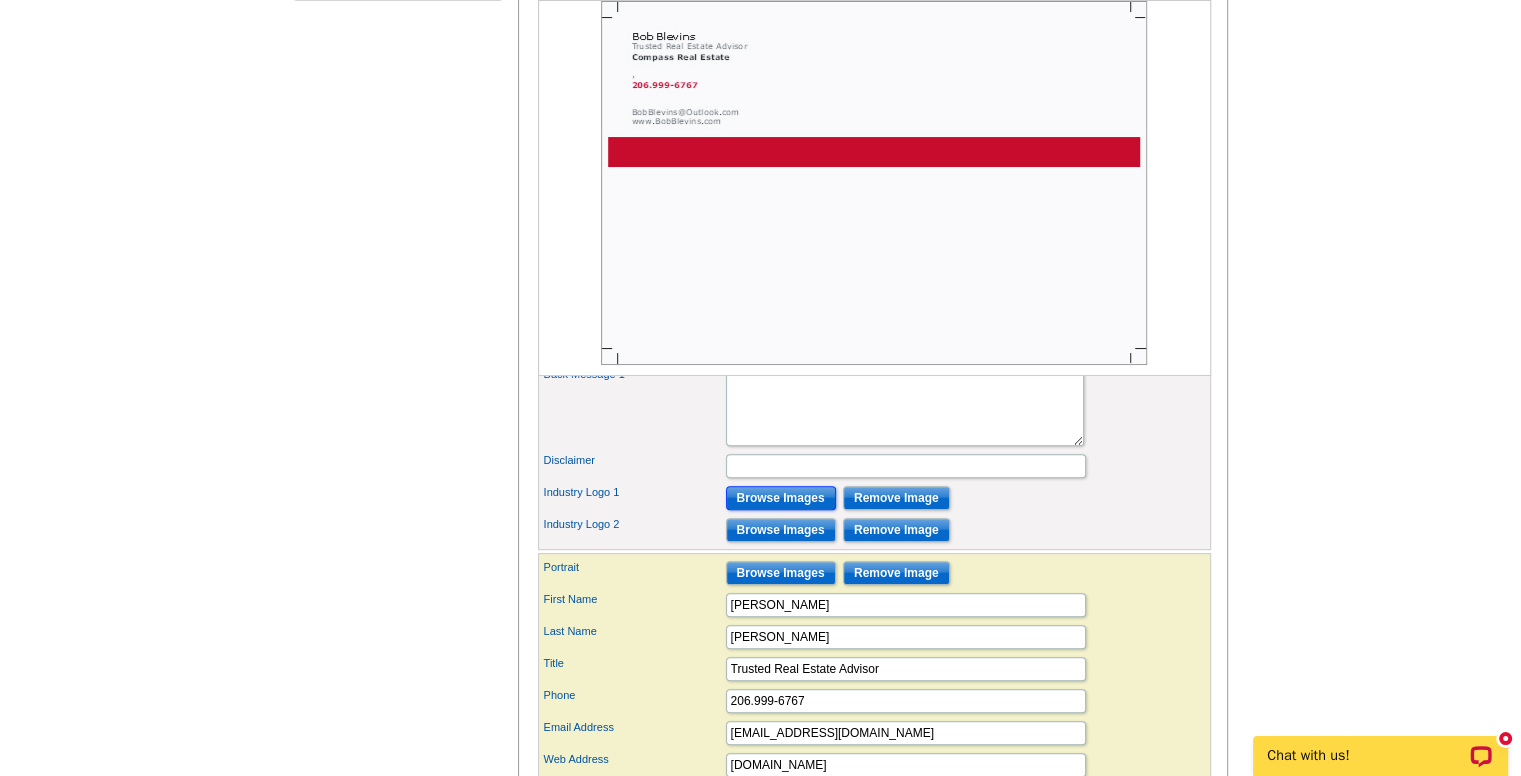 click on "Browse Images" at bounding box center (781, 498) 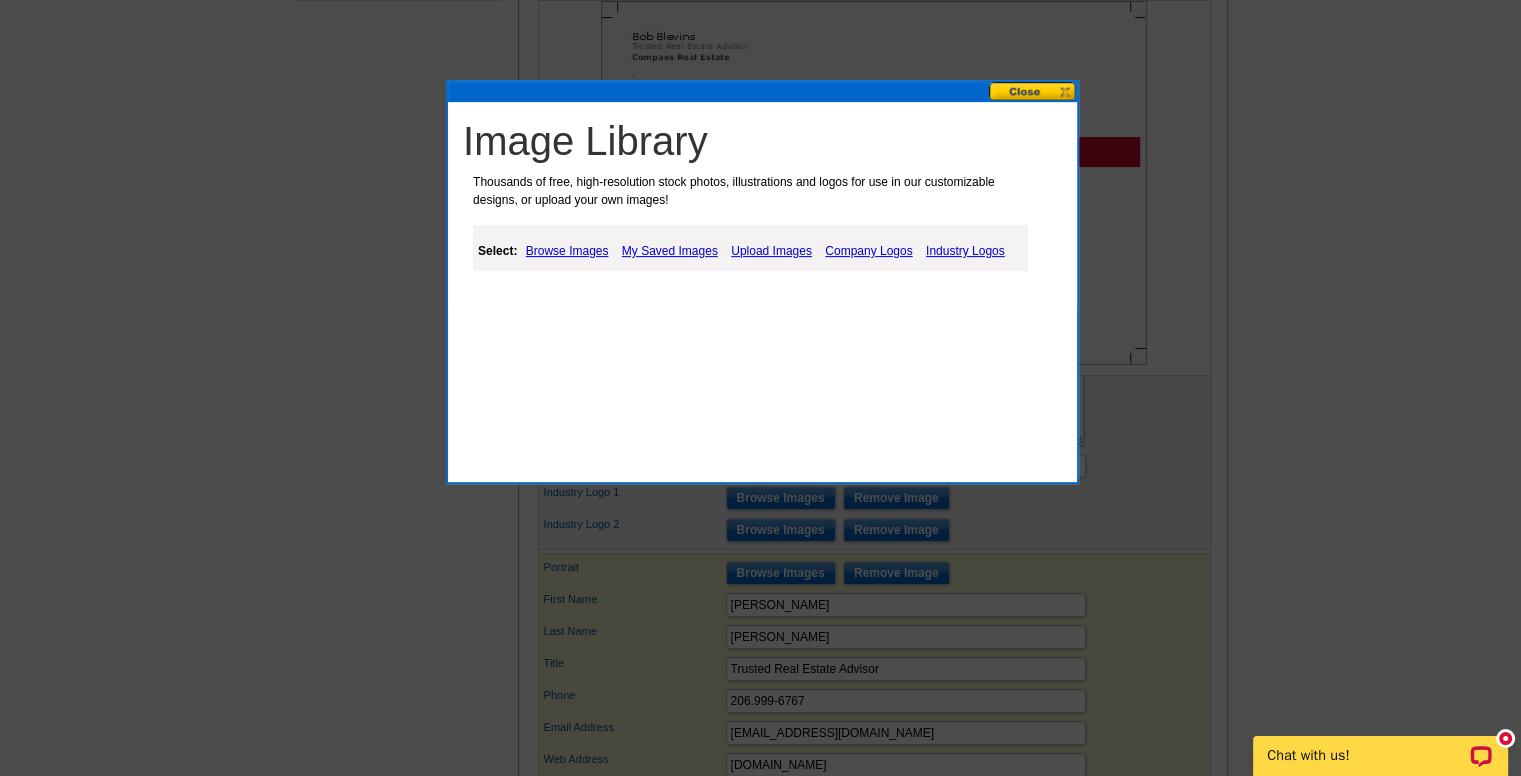 click on "My Saved Images" at bounding box center [670, 251] 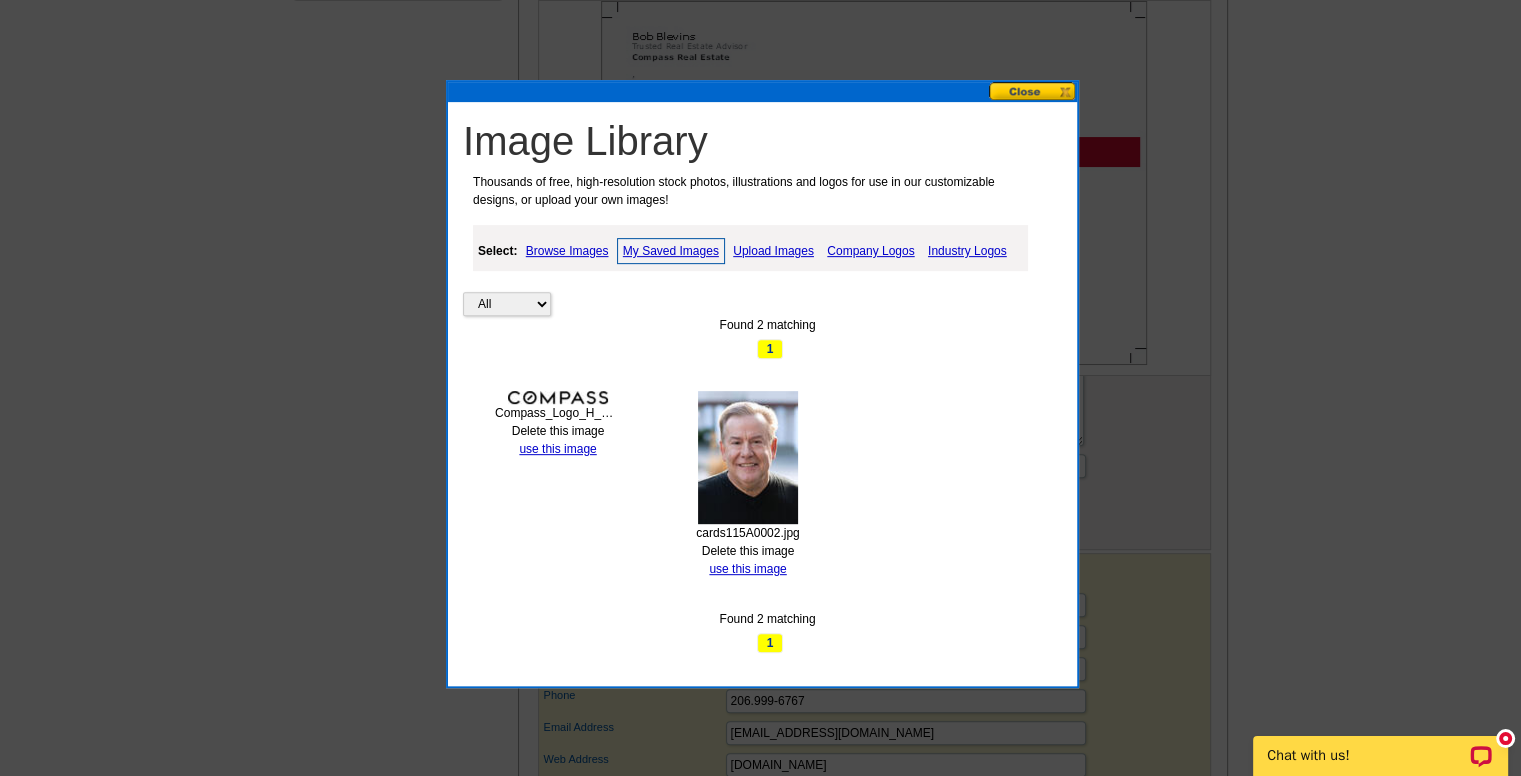 click at bounding box center [558, 397] 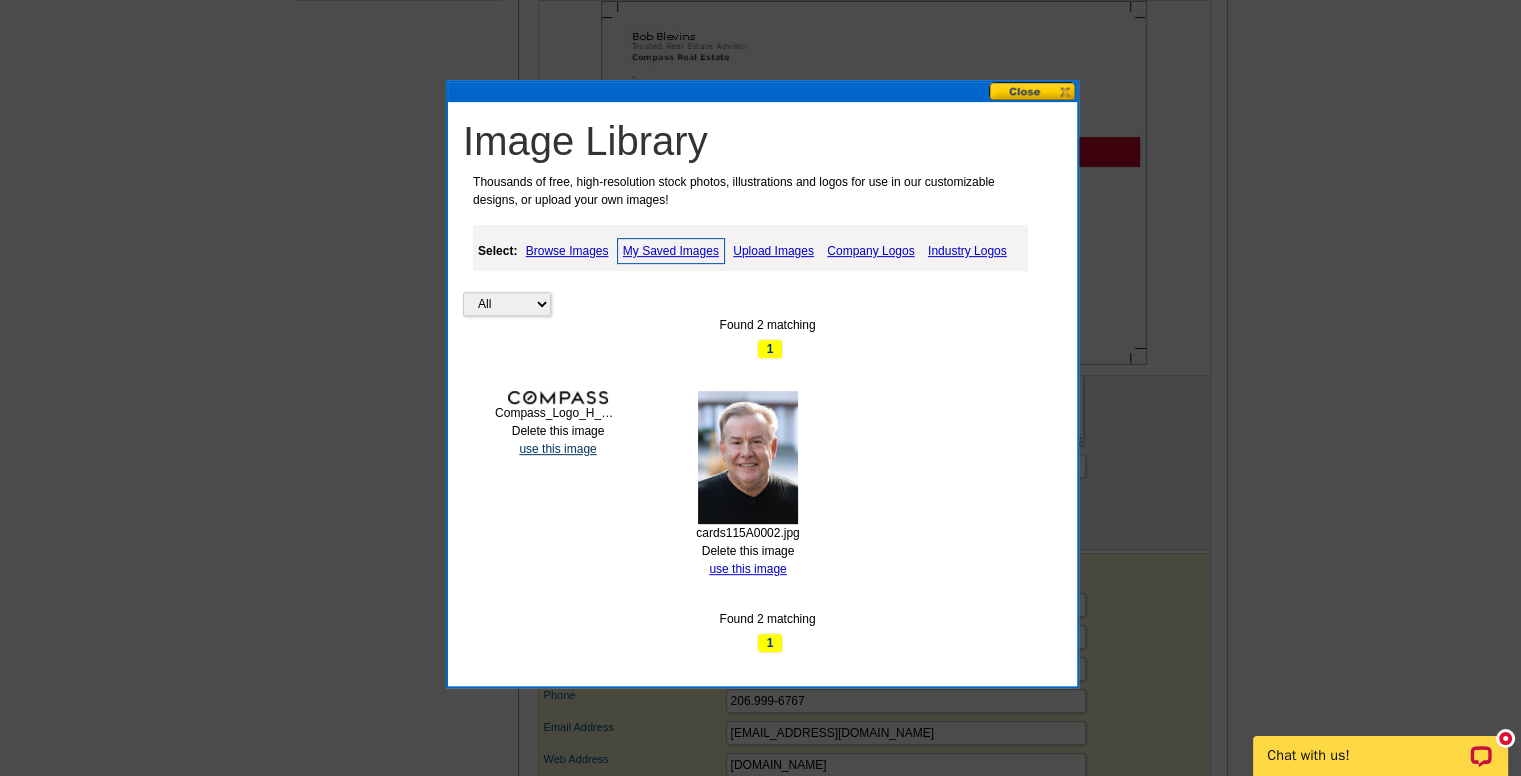 click on "use this image" at bounding box center [557, 449] 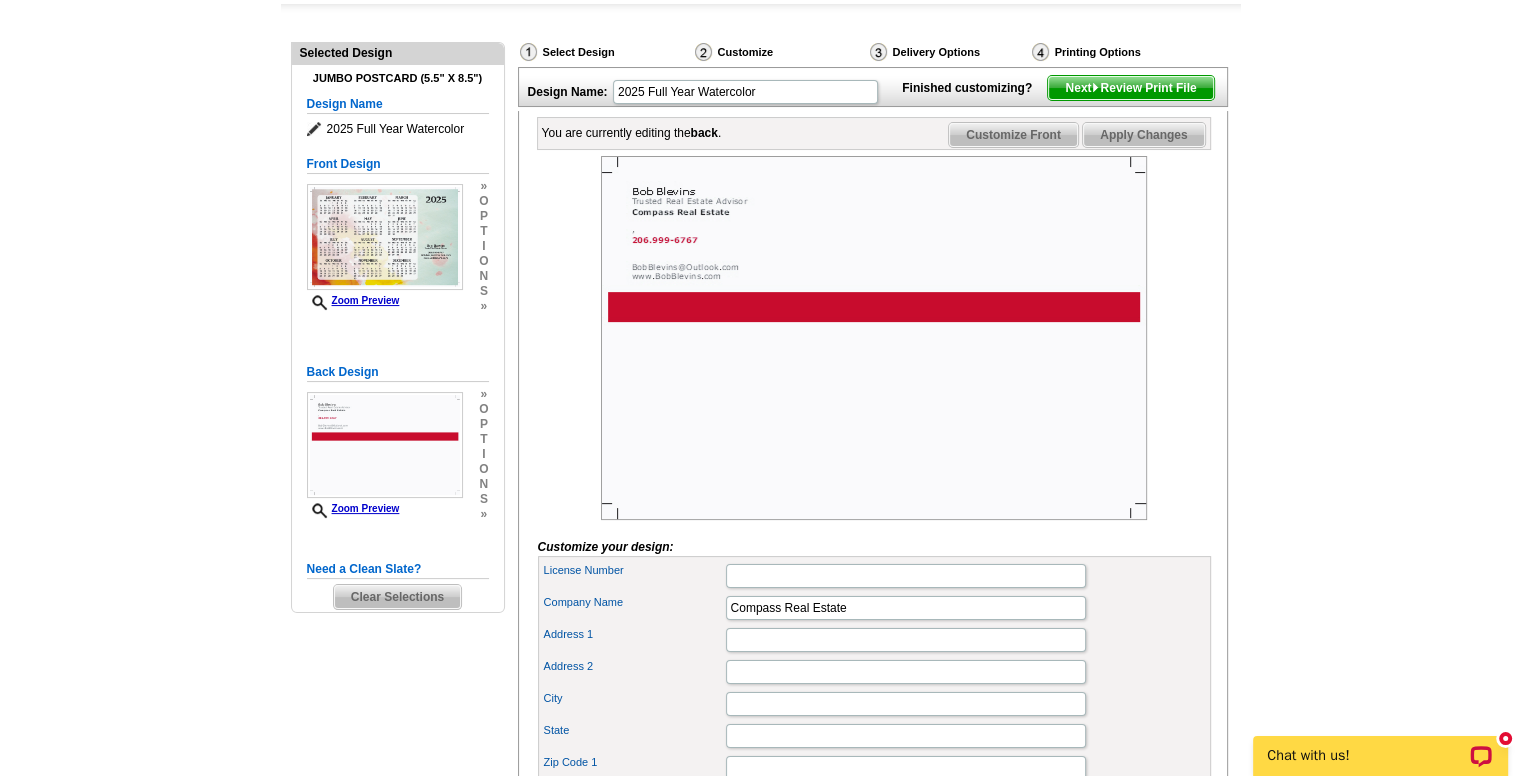 scroll, scrollTop: 300, scrollLeft: 0, axis: vertical 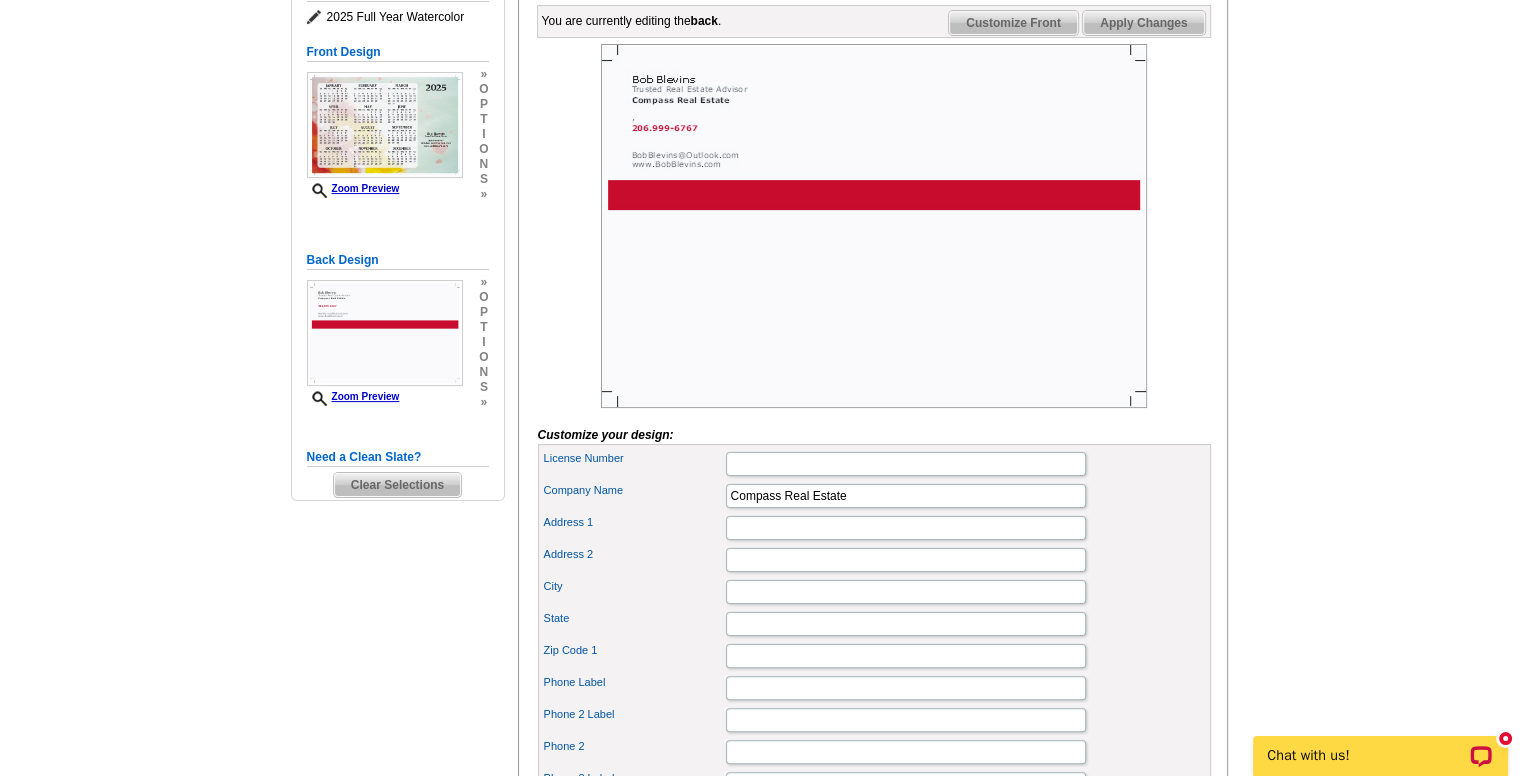 click on "Customize Front" at bounding box center (1013, 23) 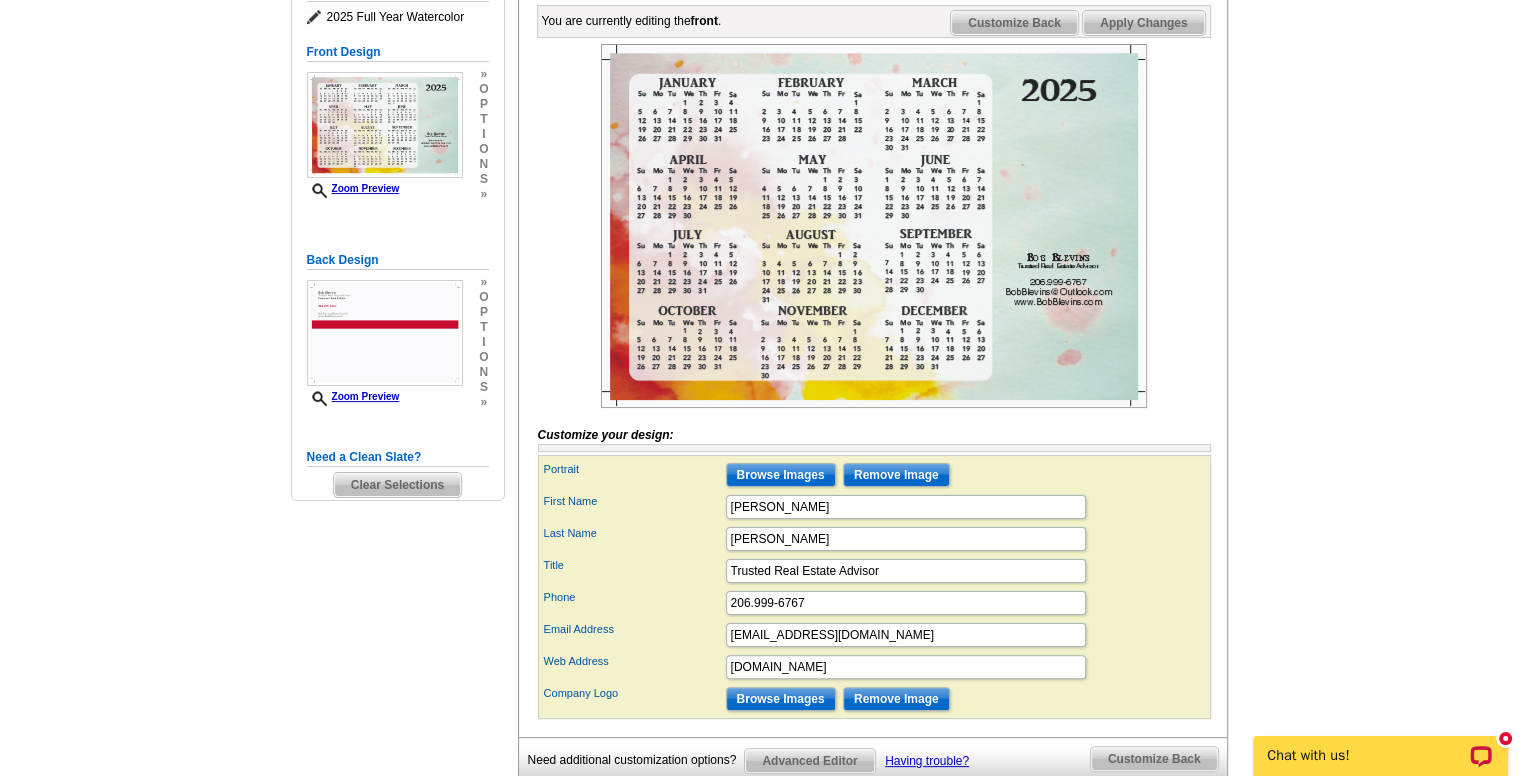 click at bounding box center [874, 226] 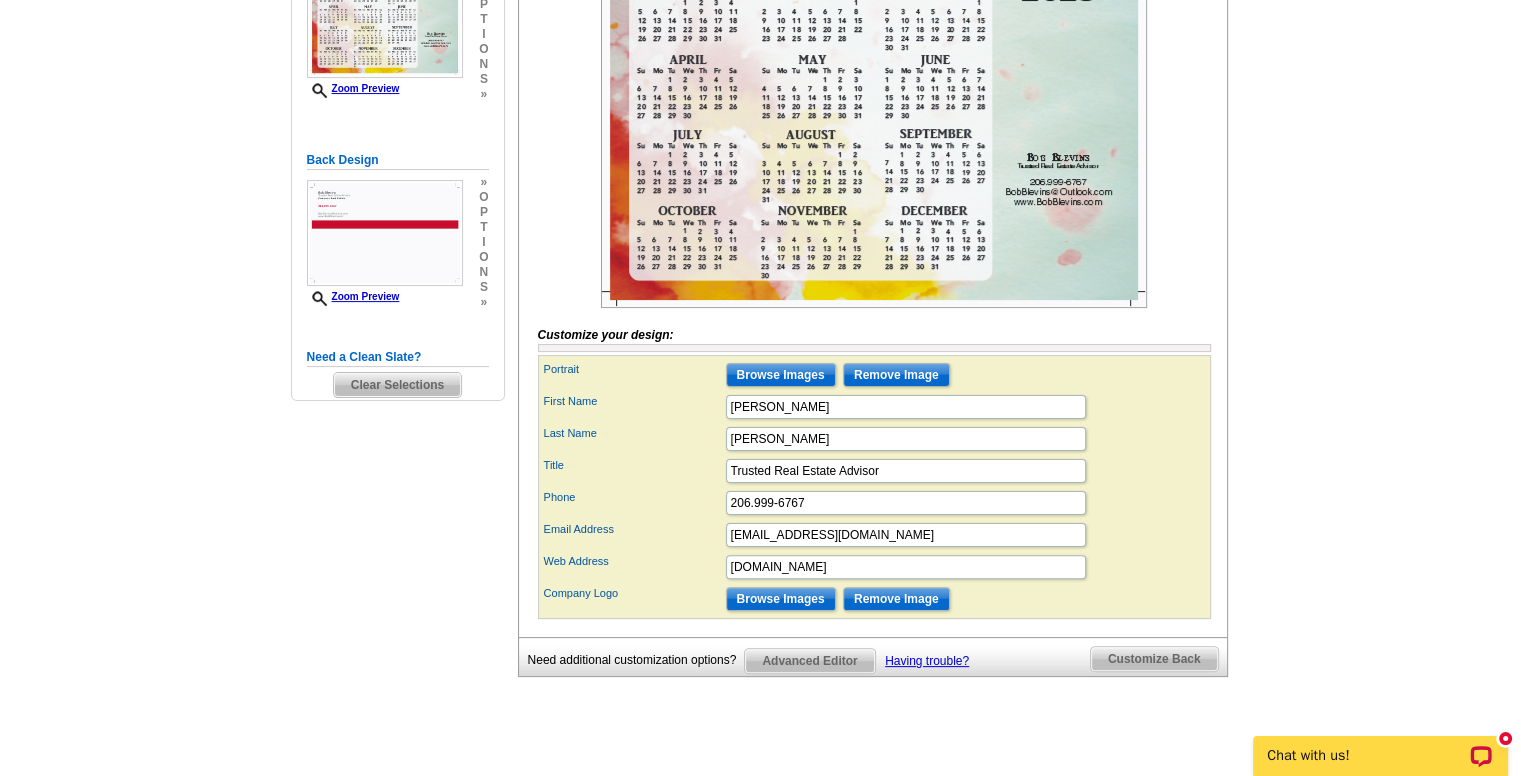 scroll, scrollTop: 500, scrollLeft: 0, axis: vertical 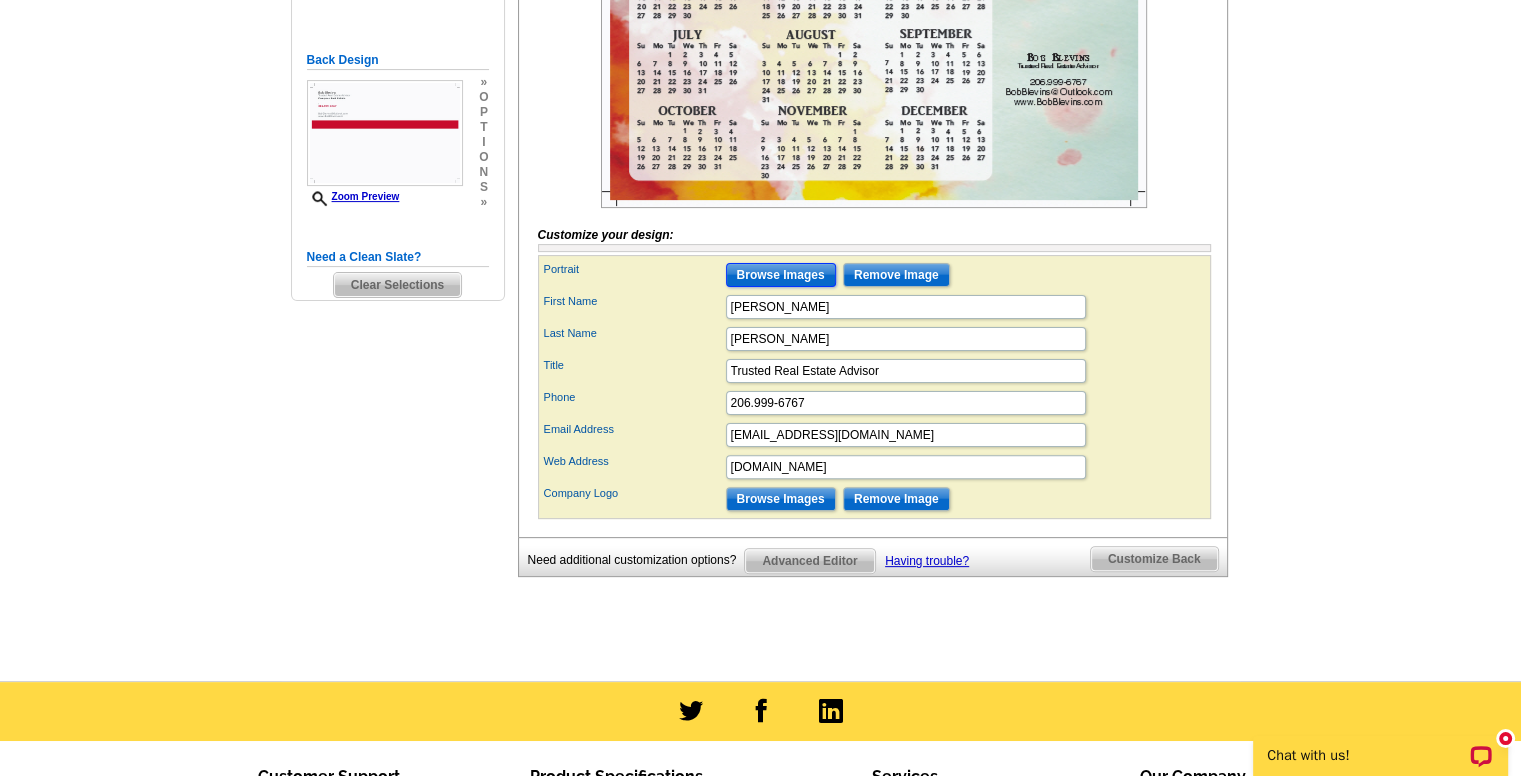 click on "Browse Images" at bounding box center (781, 275) 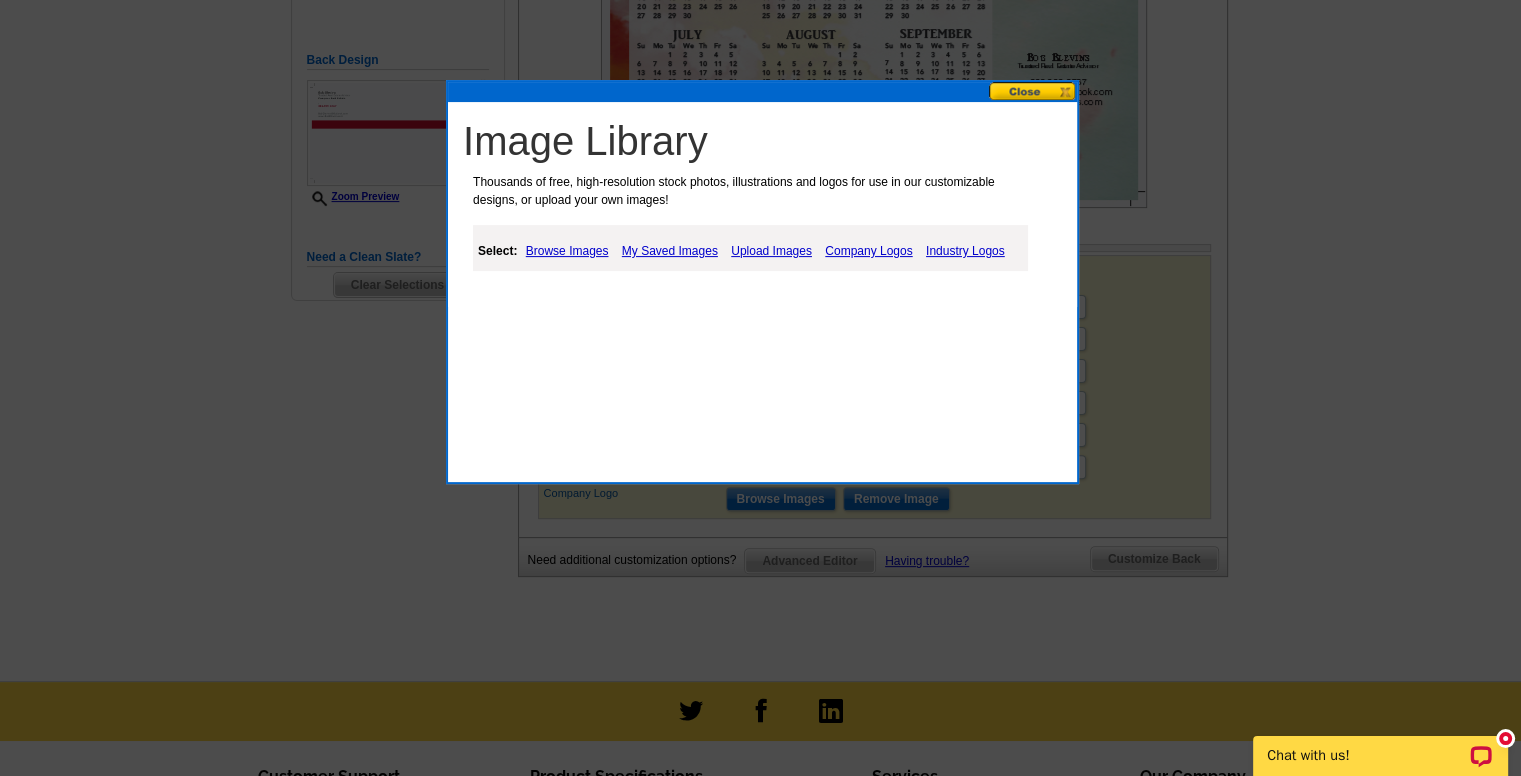 click on "My Saved Images" at bounding box center (670, 251) 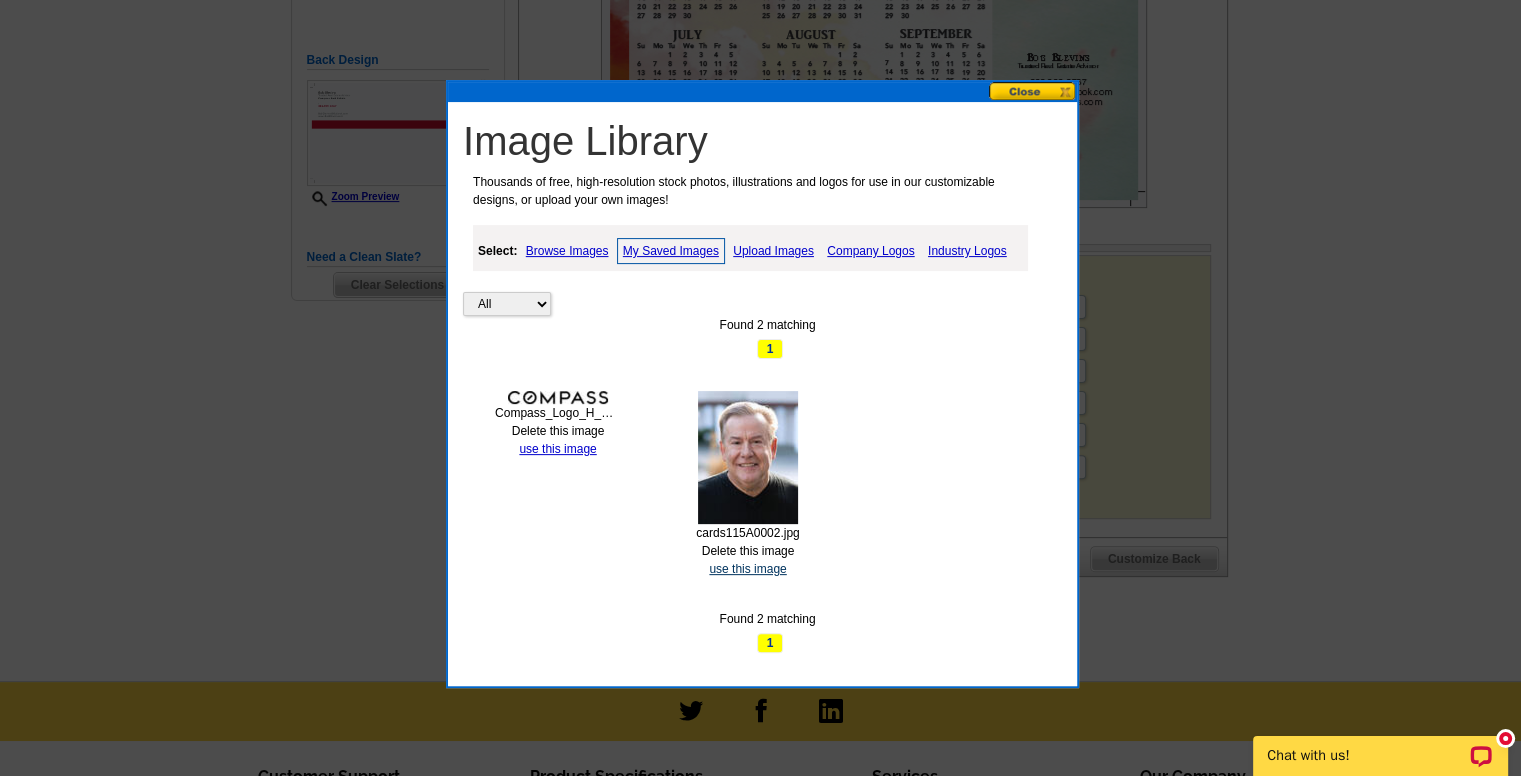 click on "use this image" at bounding box center (747, 569) 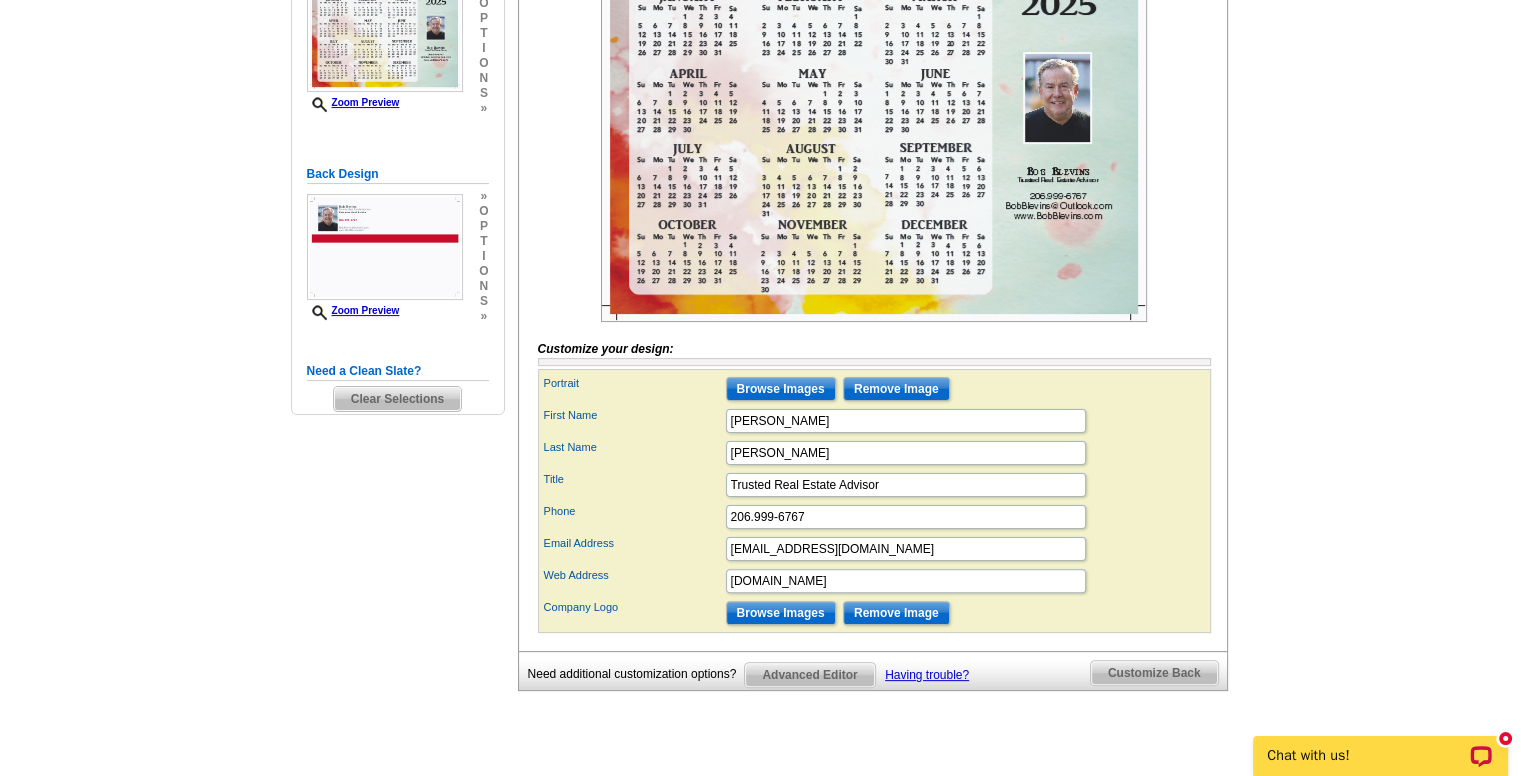 scroll, scrollTop: 400, scrollLeft: 0, axis: vertical 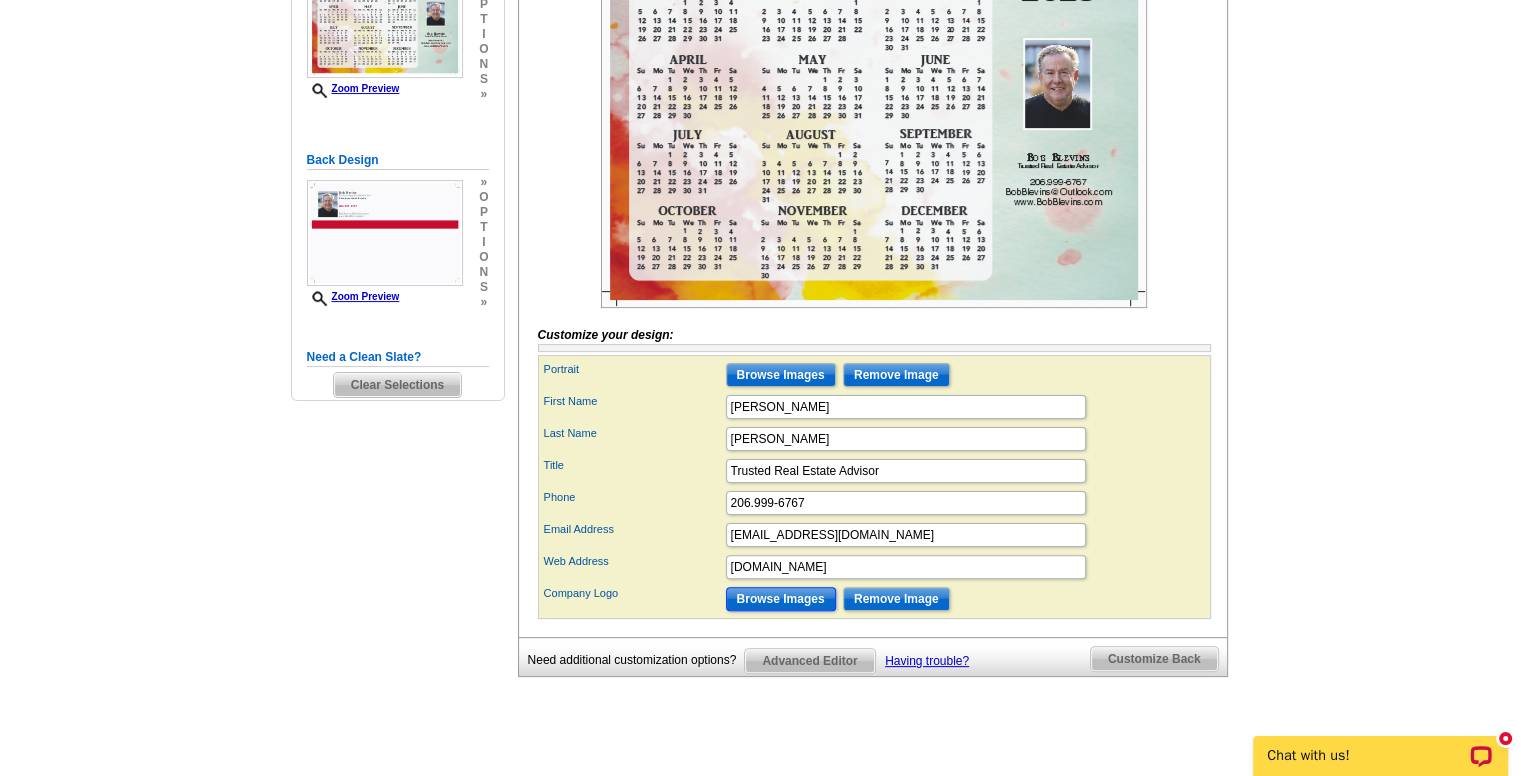 click on "Browse Images" at bounding box center [781, 599] 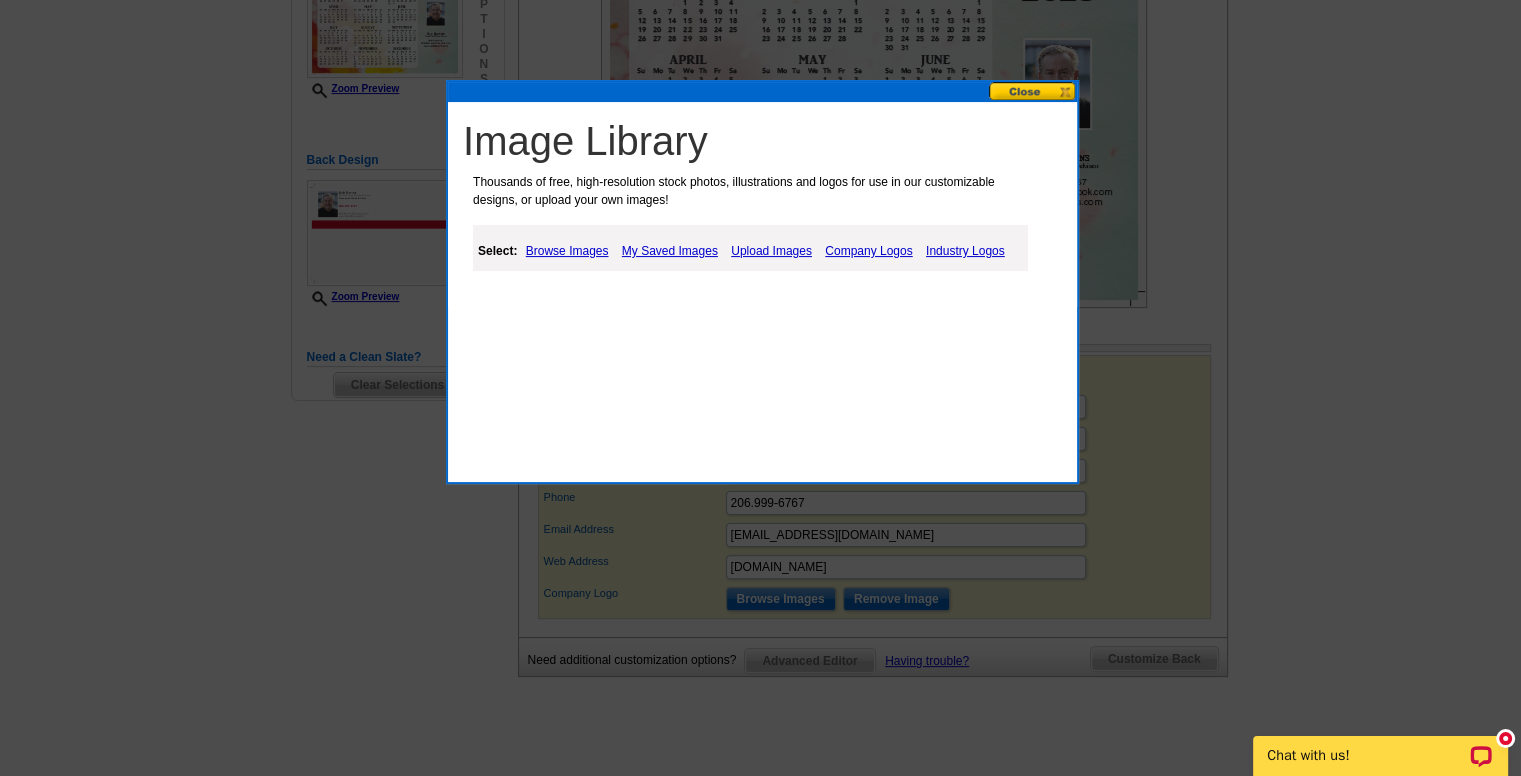 click on "My Saved Images" at bounding box center [670, 251] 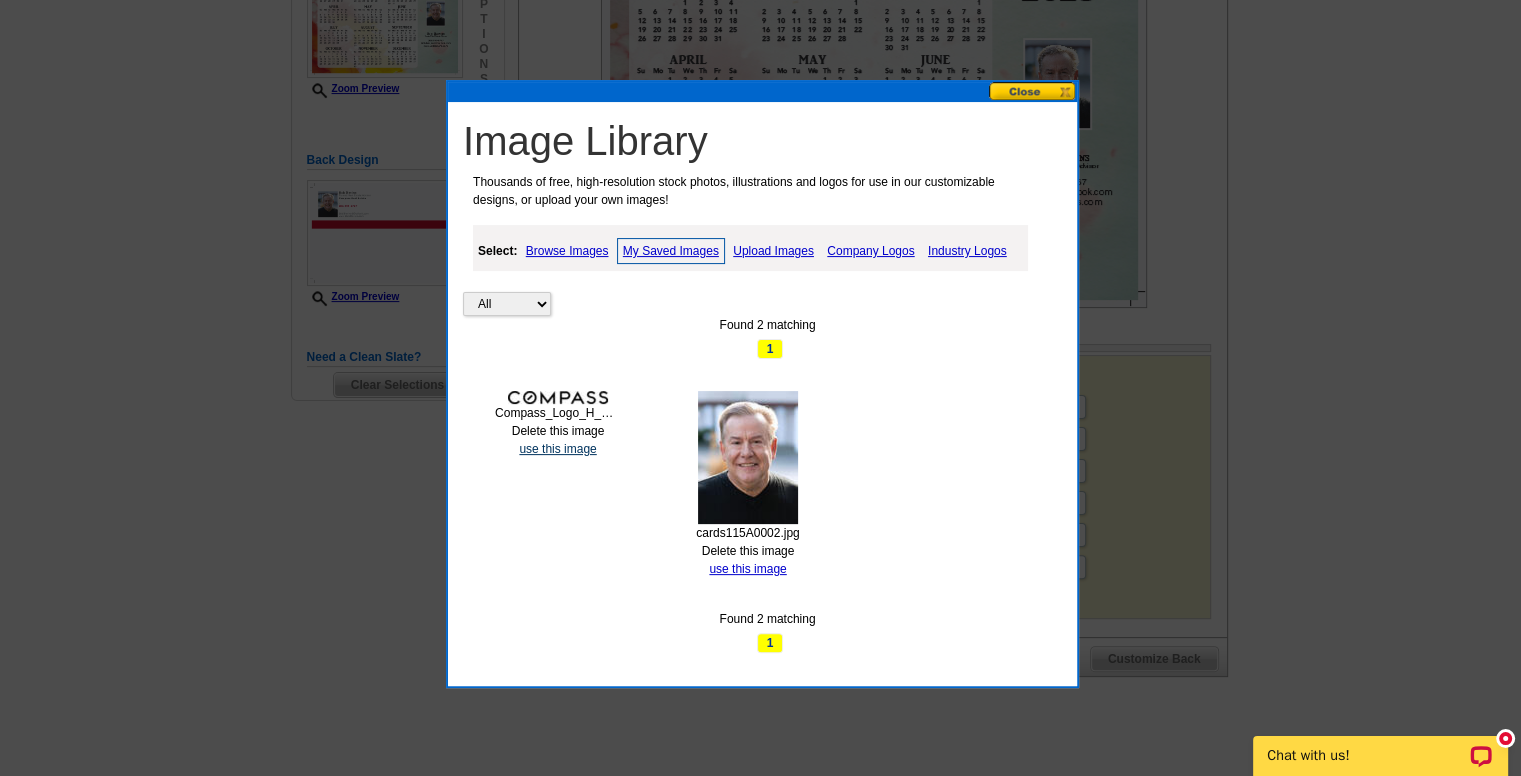 click on "use this image" at bounding box center [557, 449] 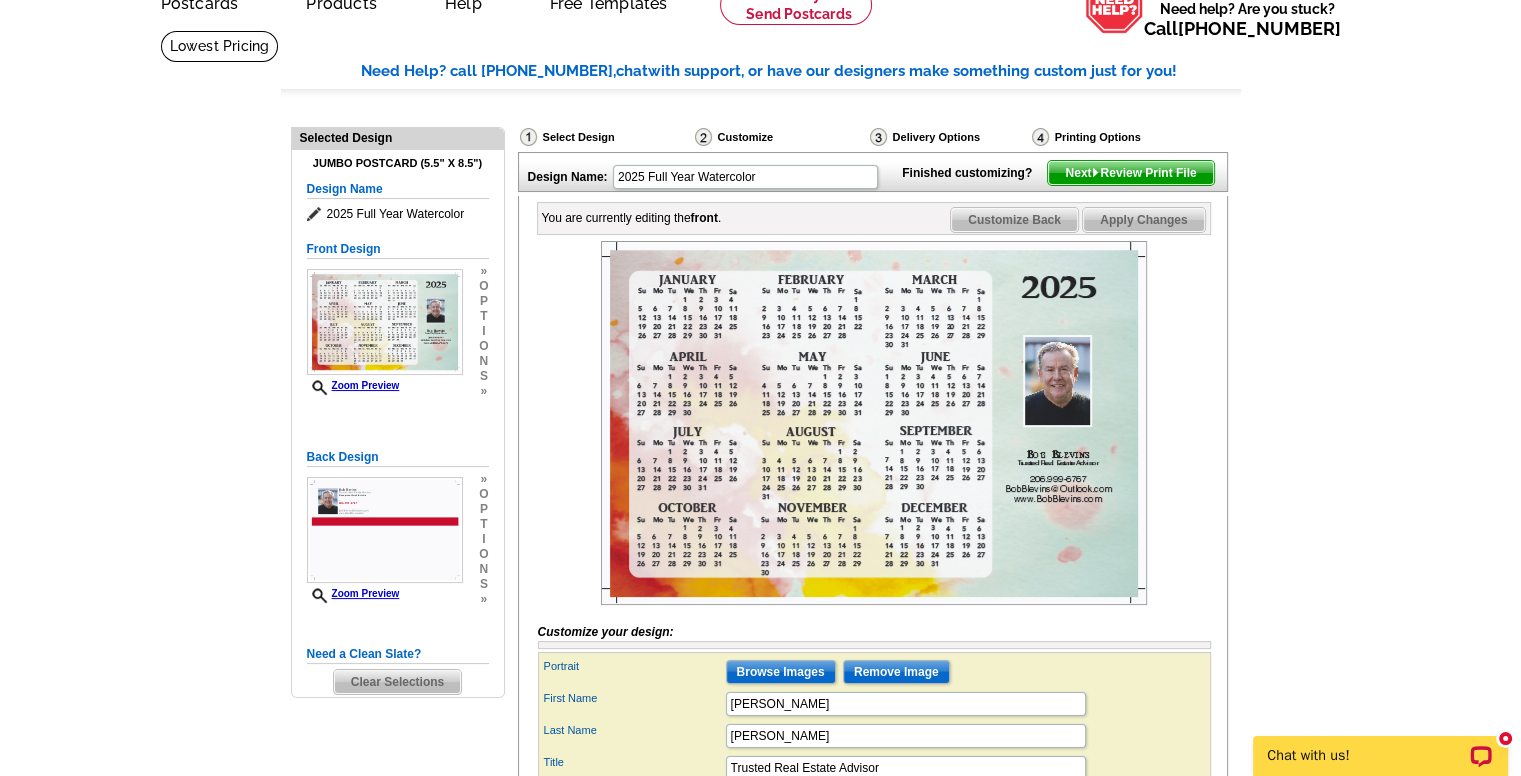 scroll, scrollTop: 100, scrollLeft: 0, axis: vertical 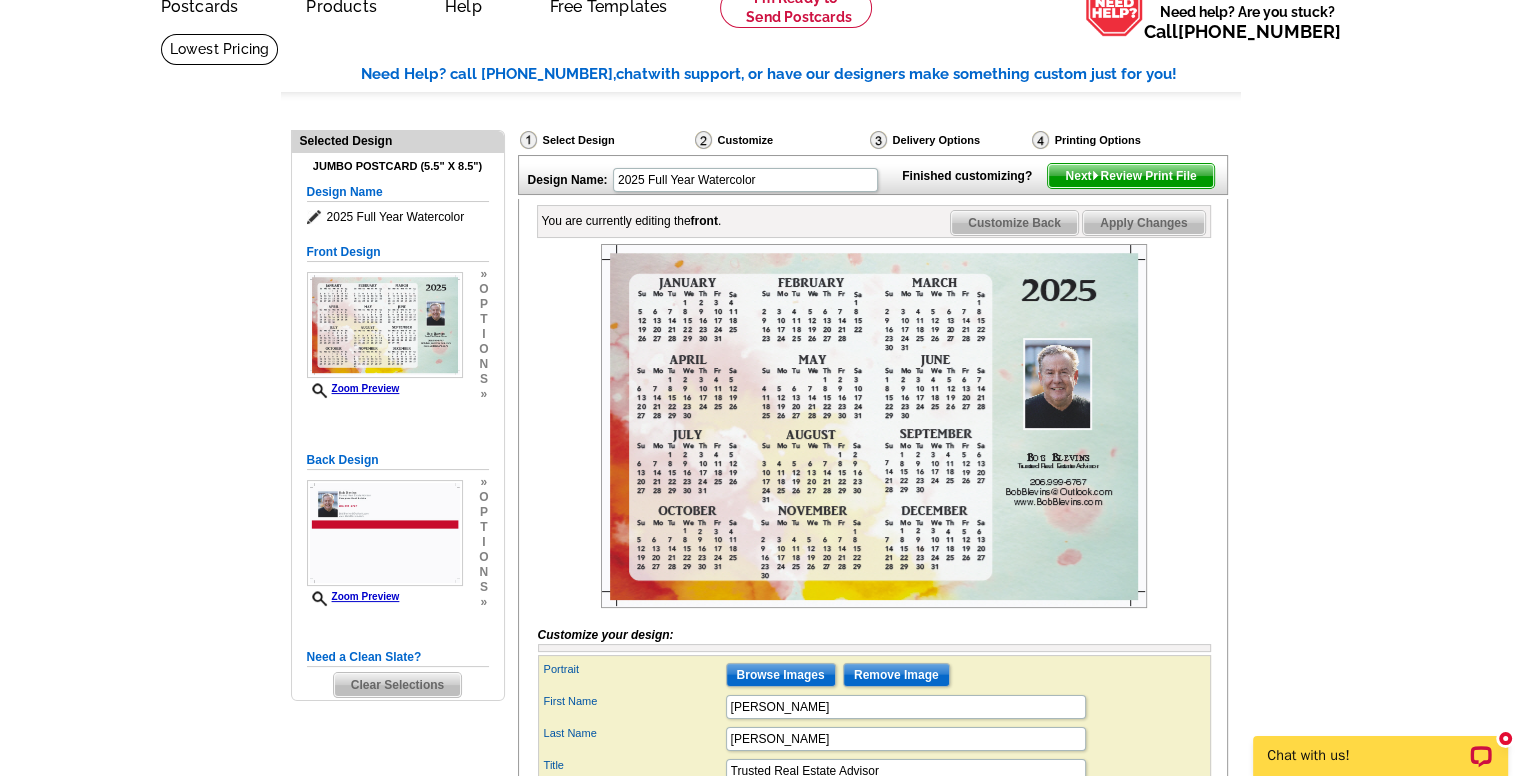 click on "Customize Back" at bounding box center (1014, 223) 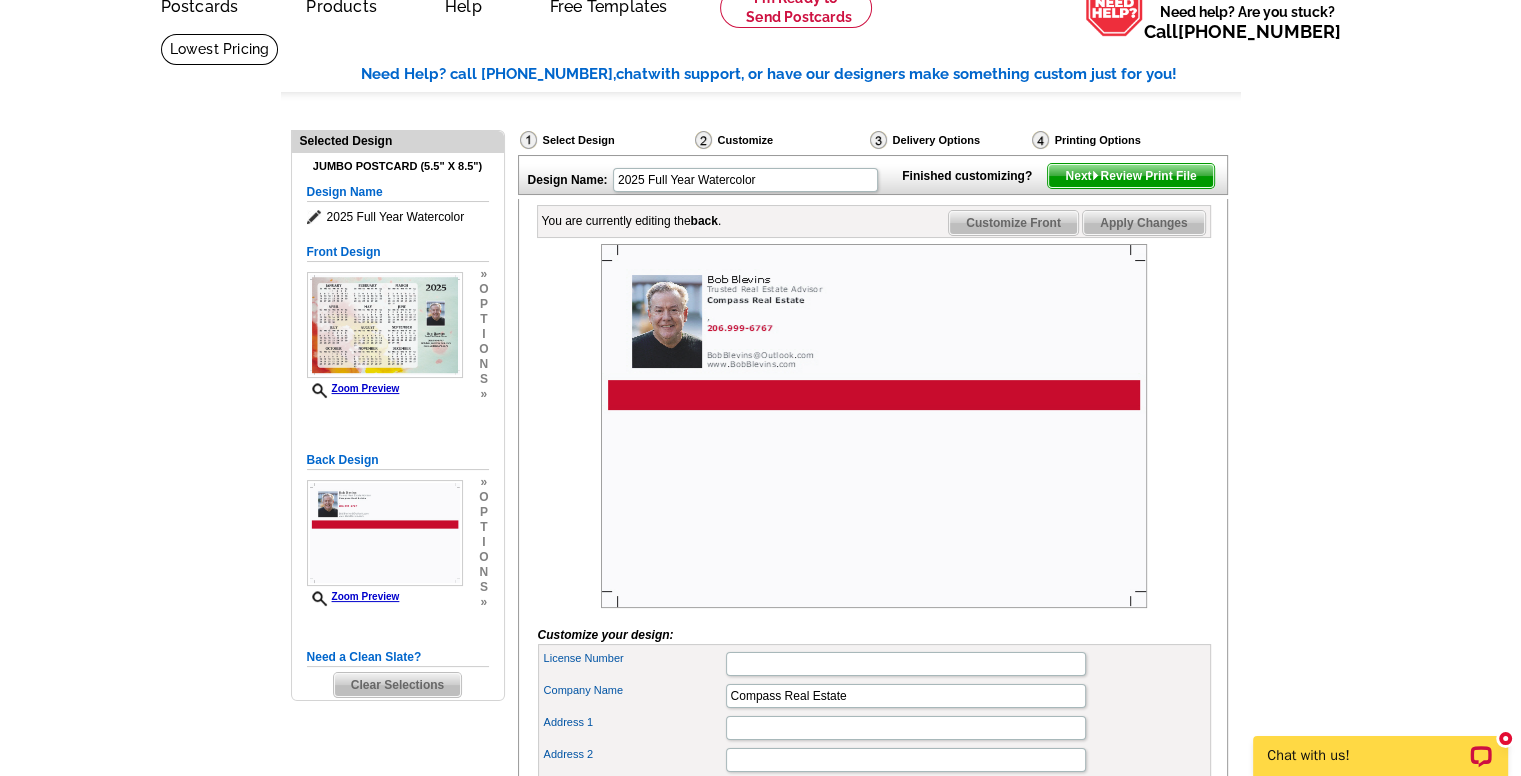 click on "Apply Changes" at bounding box center [1143, 223] 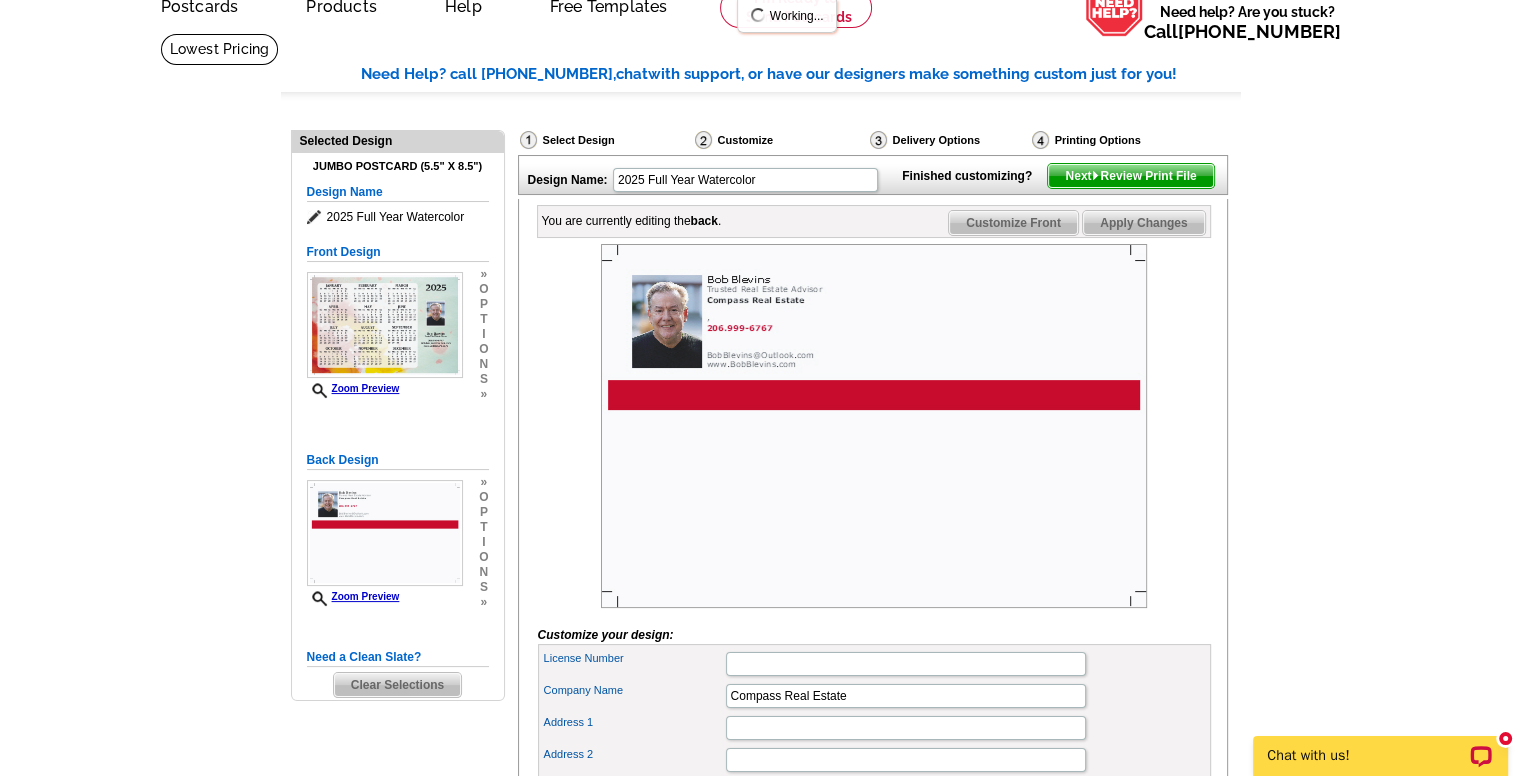 click on "Customize Front" at bounding box center (1013, 223) 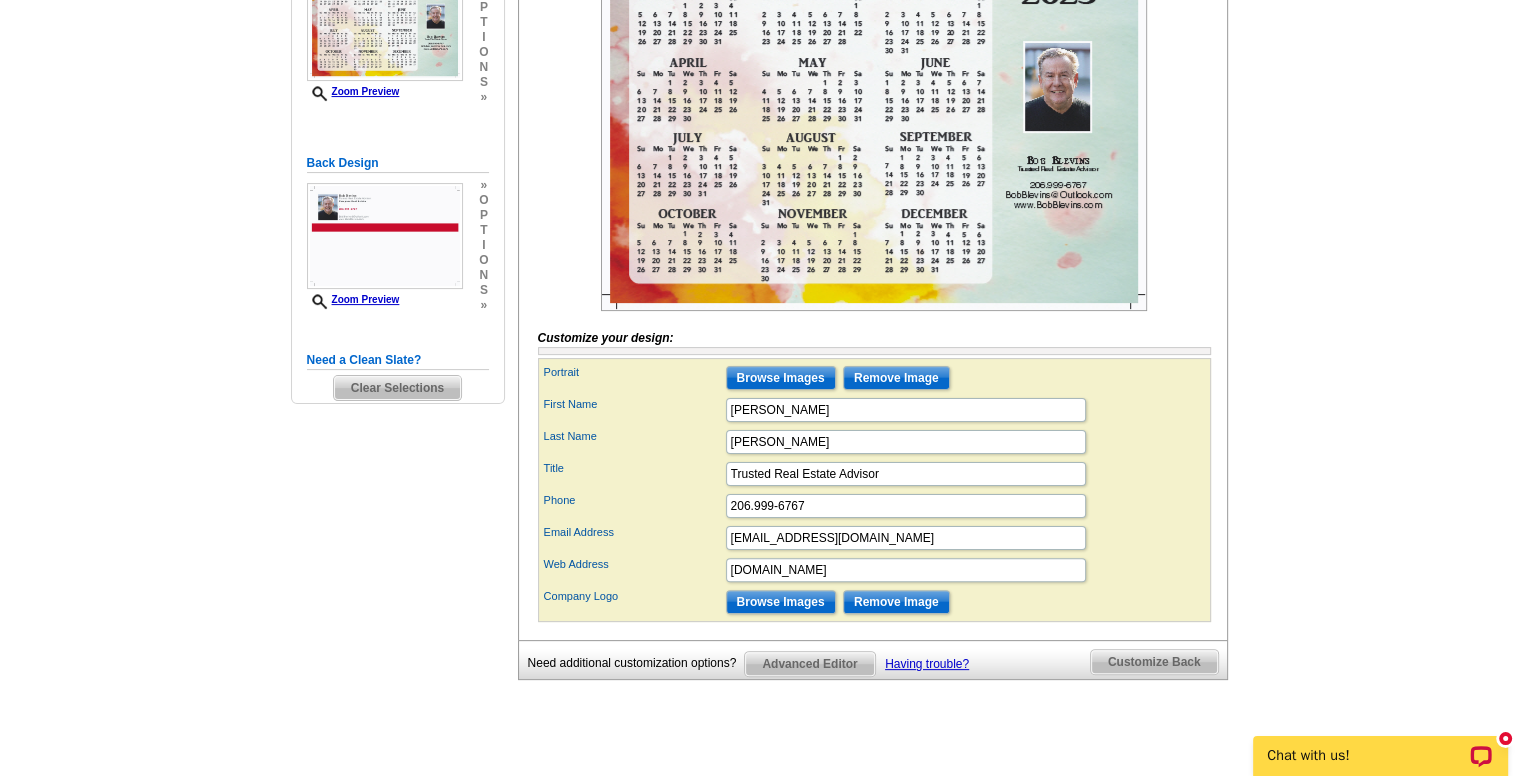 scroll, scrollTop: 400, scrollLeft: 0, axis: vertical 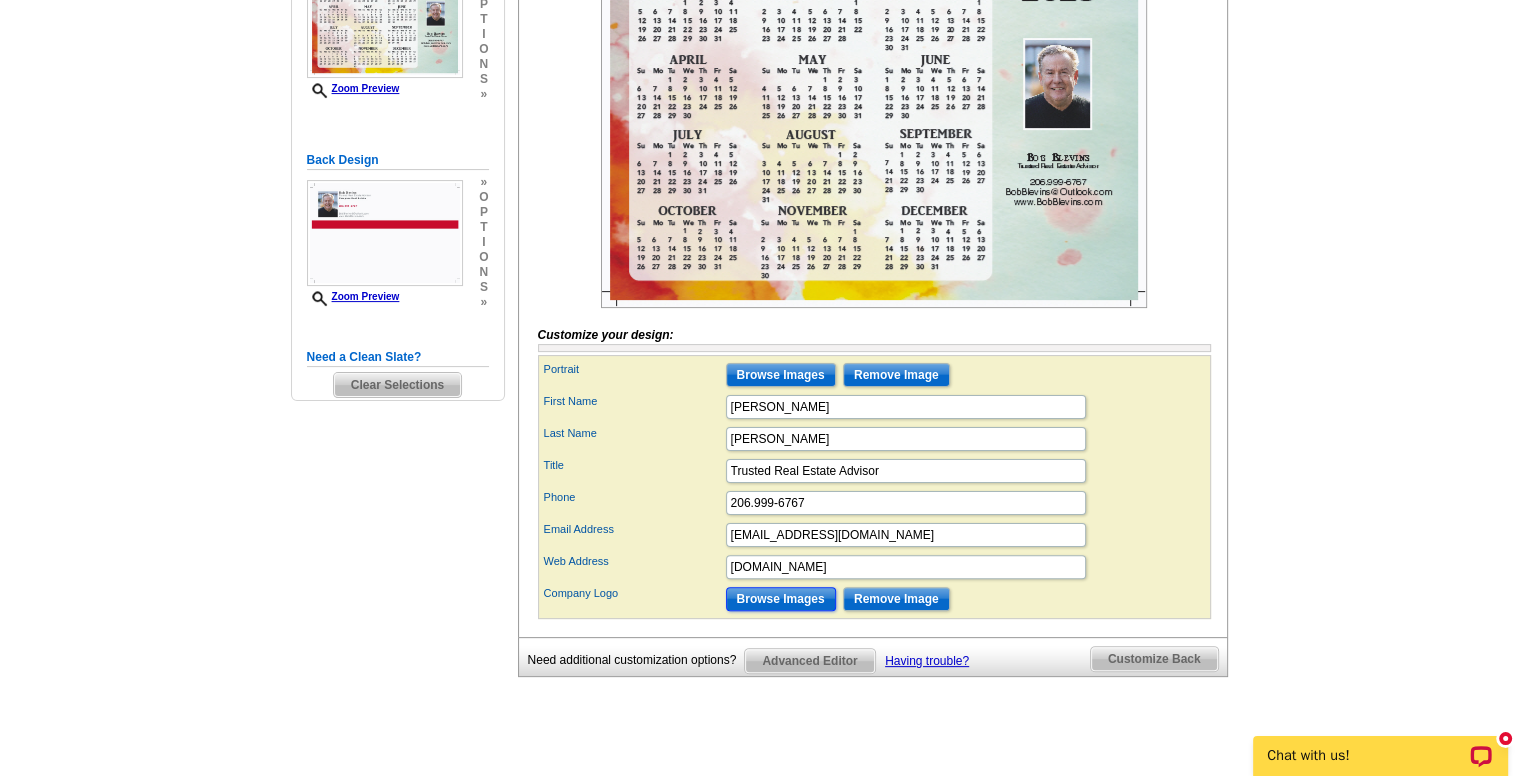 click on "Browse Images" at bounding box center [781, 599] 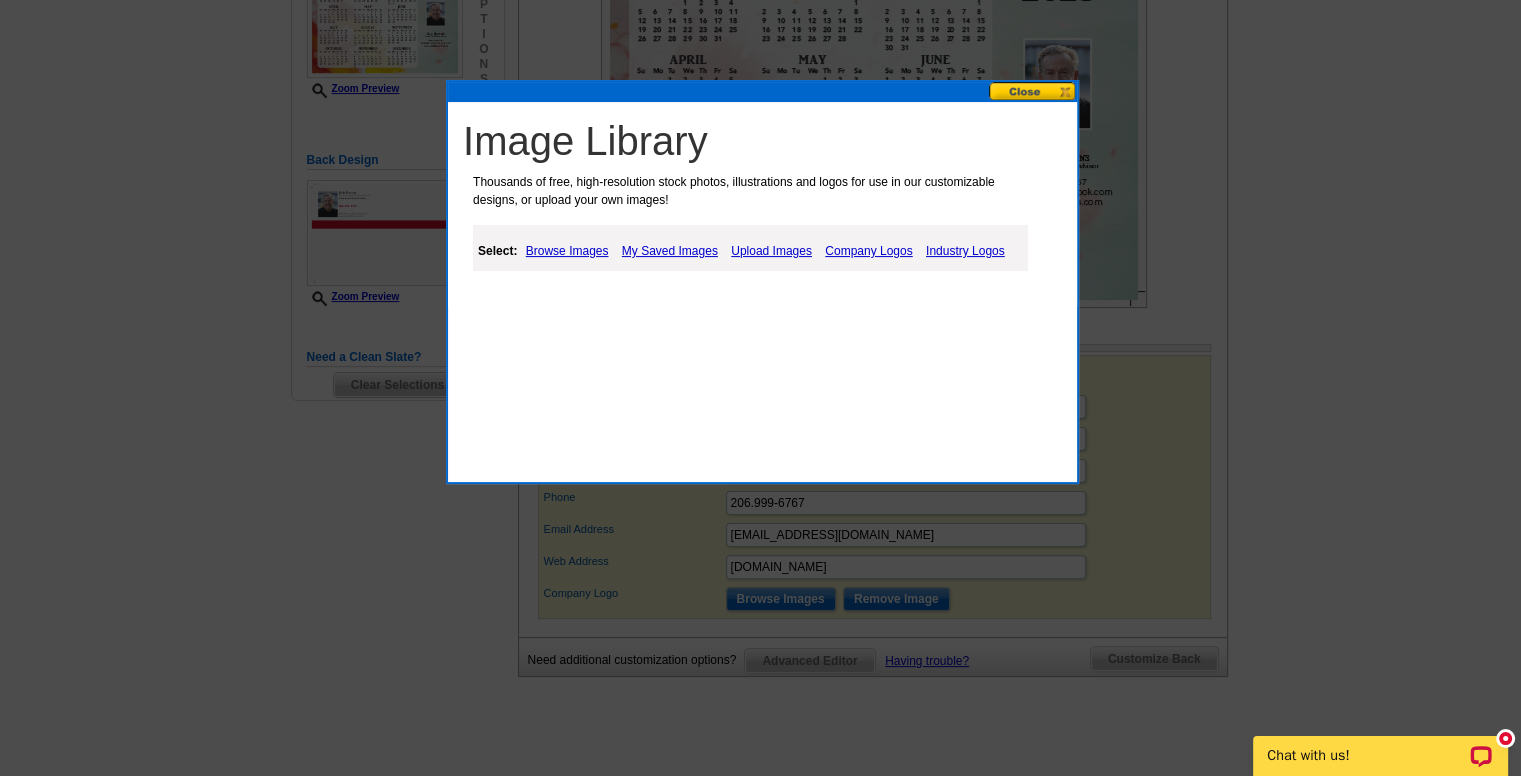 click on "My Saved Images" at bounding box center (670, 251) 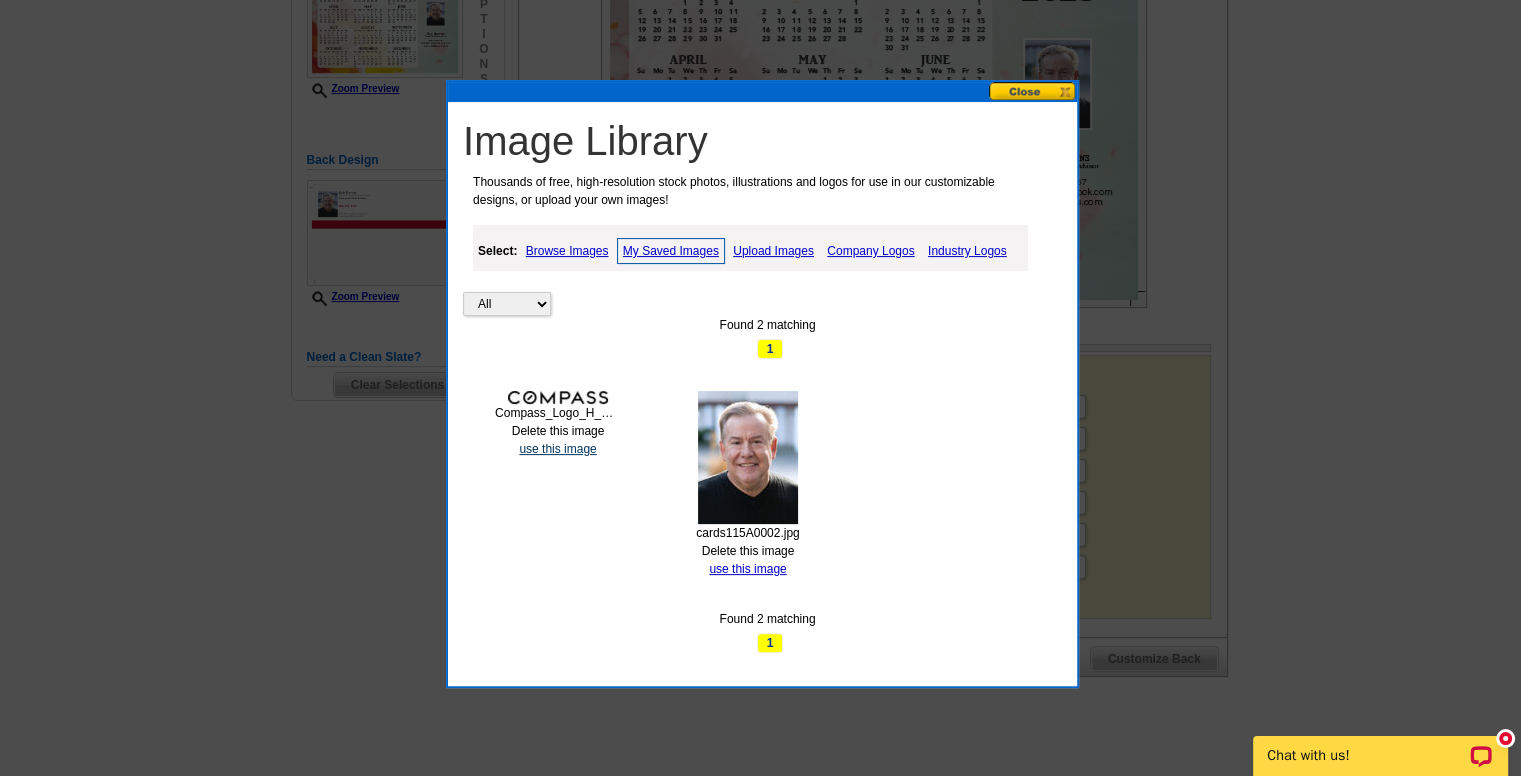 click on "use this image" at bounding box center (557, 449) 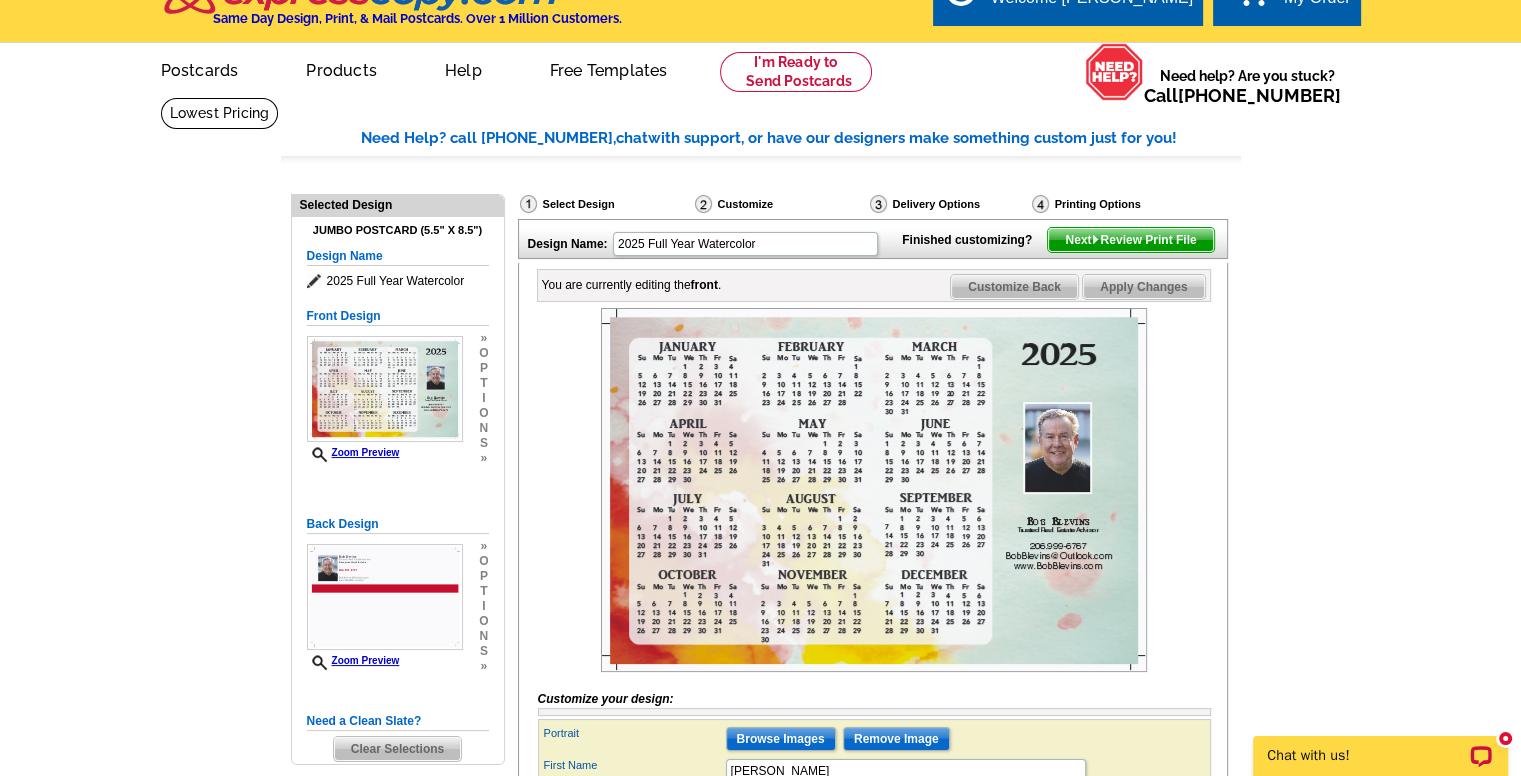 scroll, scrollTop: 0, scrollLeft: 0, axis: both 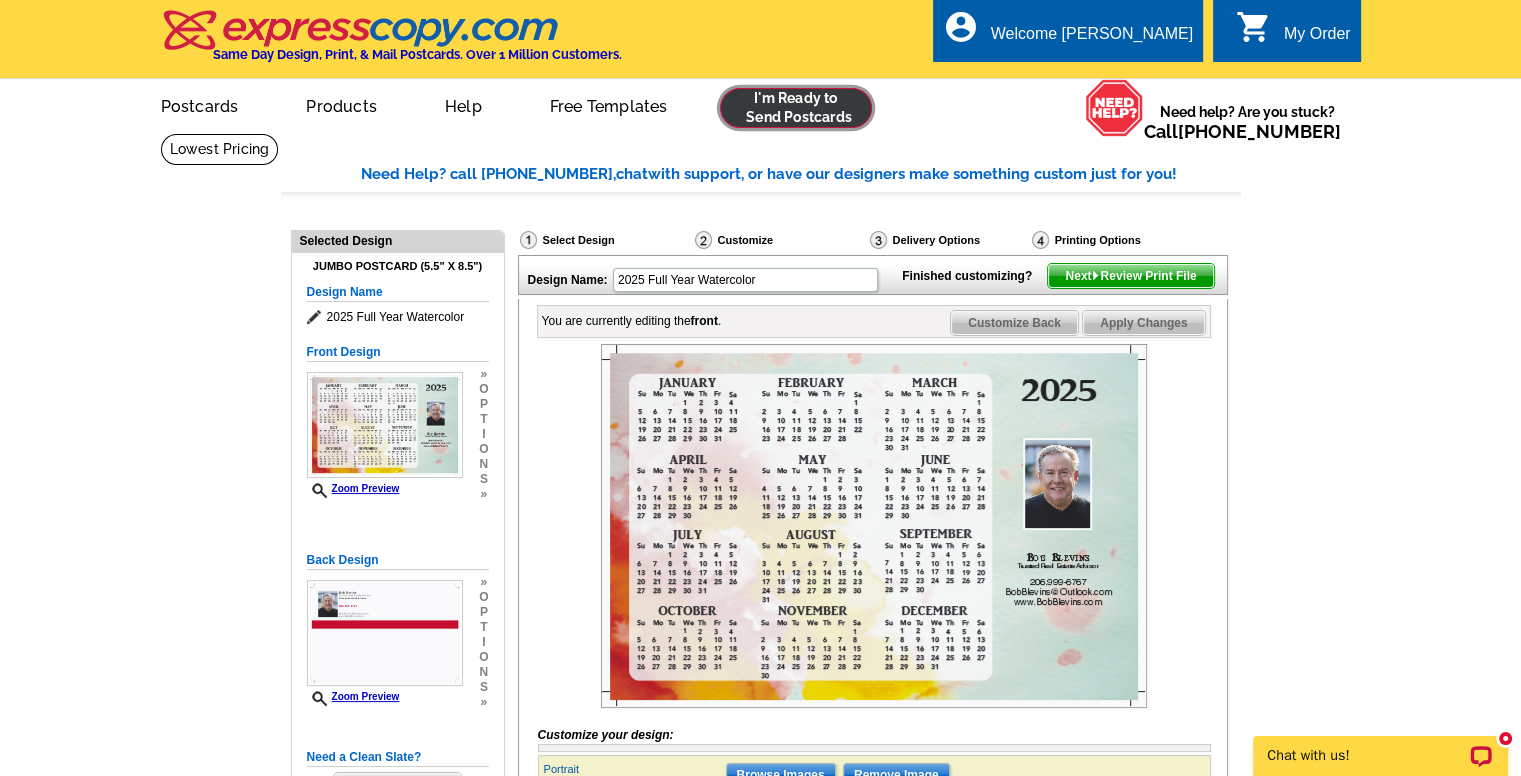 click at bounding box center [796, 108] 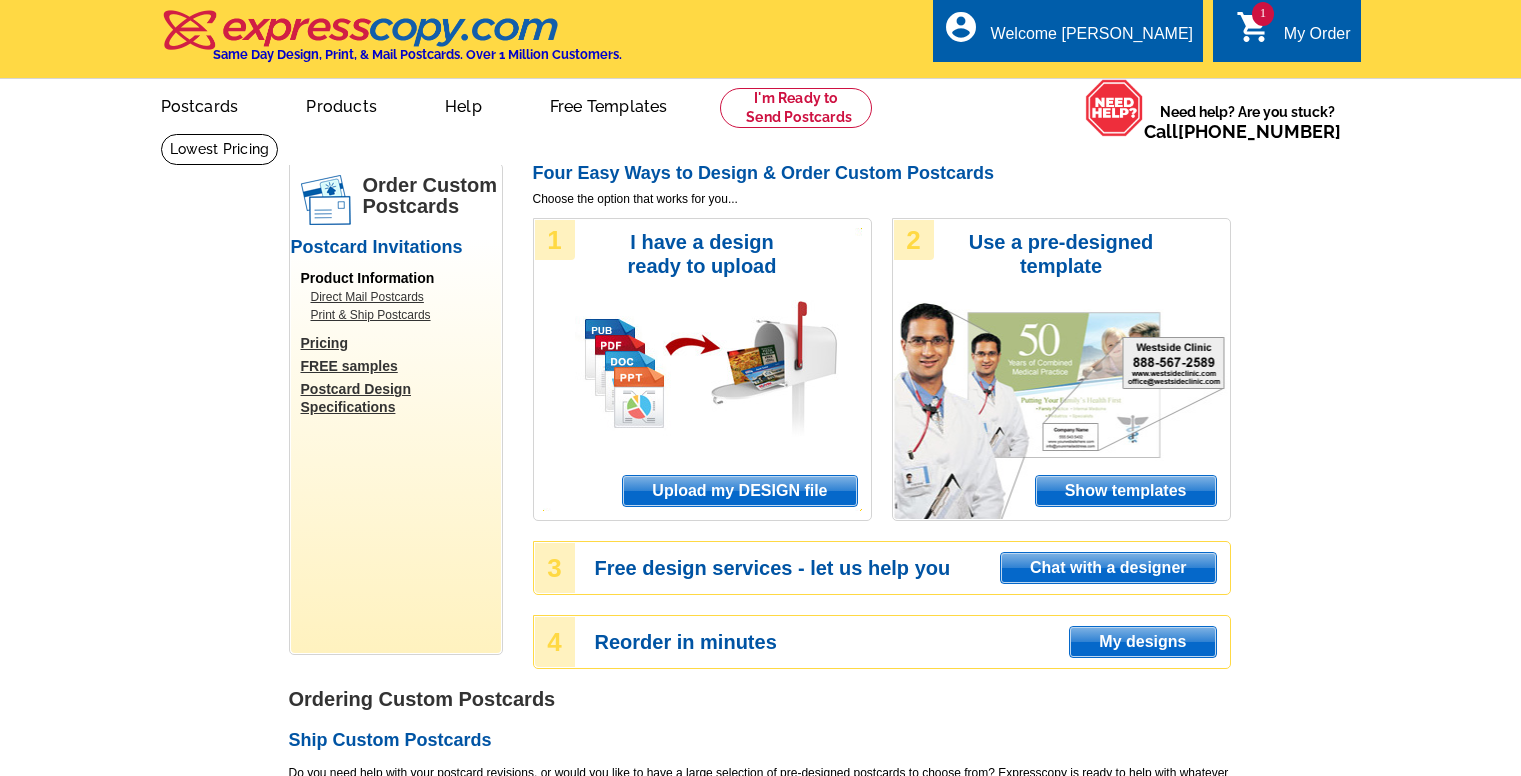 scroll, scrollTop: 0, scrollLeft: 0, axis: both 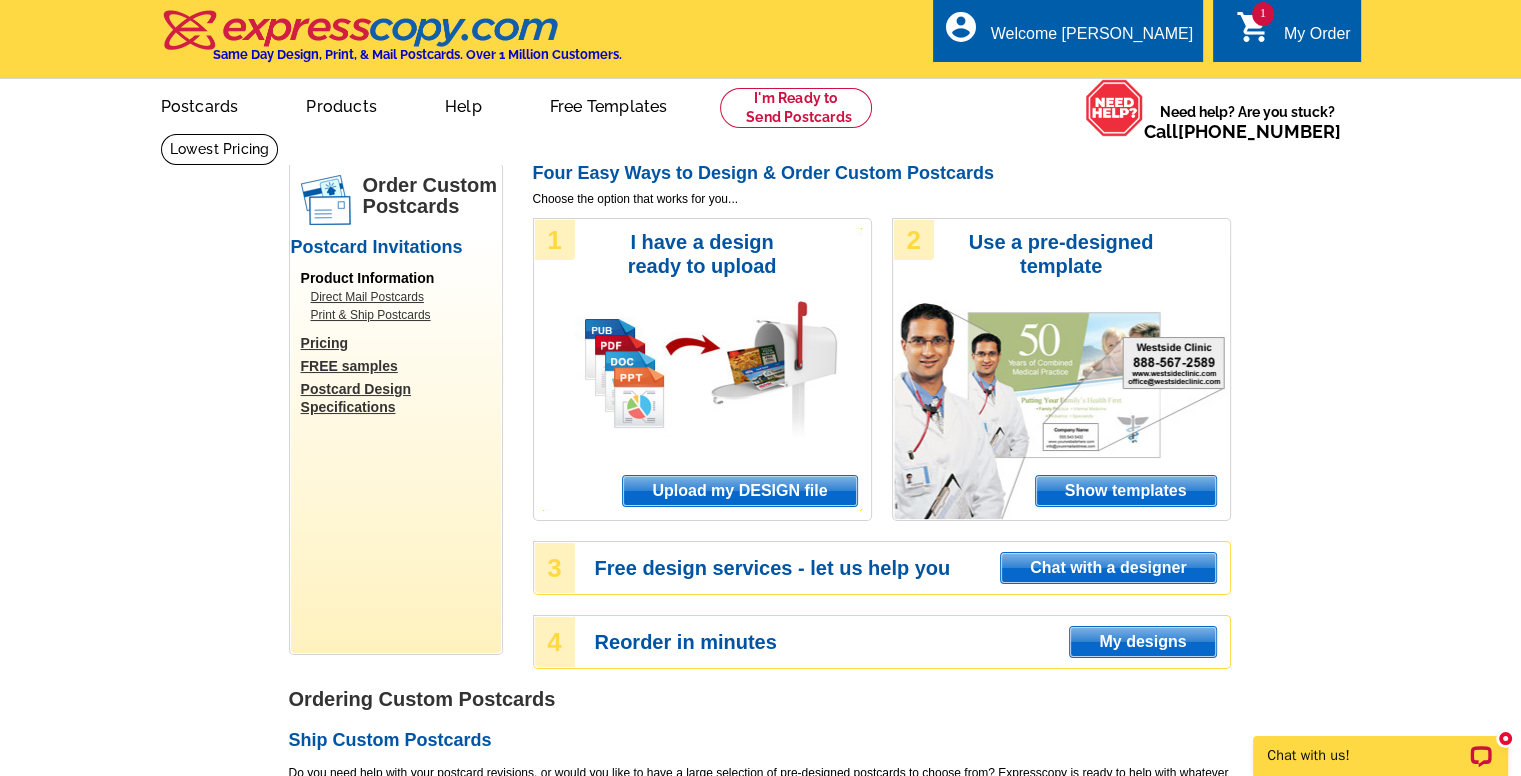 click on "Pricing" at bounding box center (401, 343) 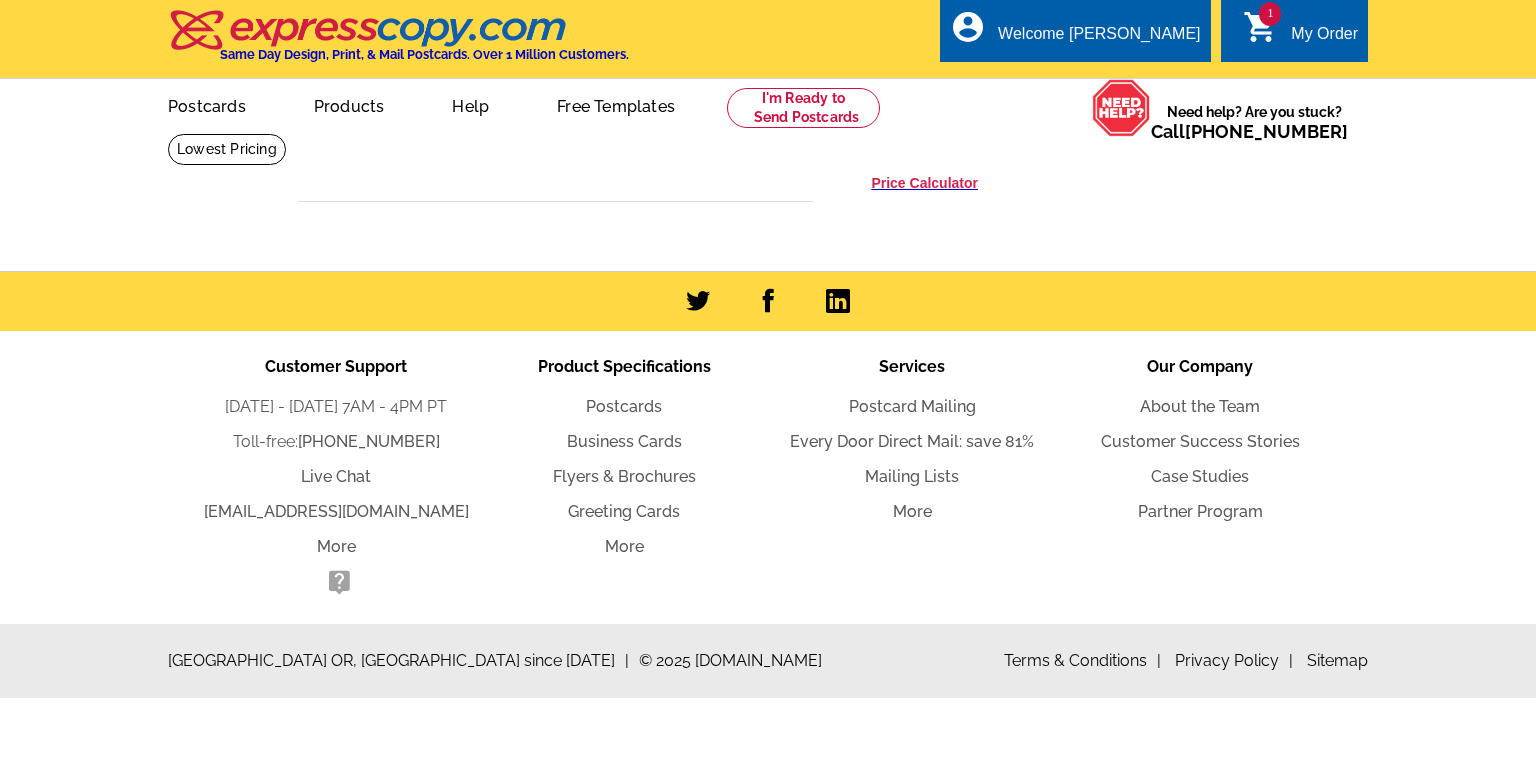 scroll, scrollTop: 0, scrollLeft: 0, axis: both 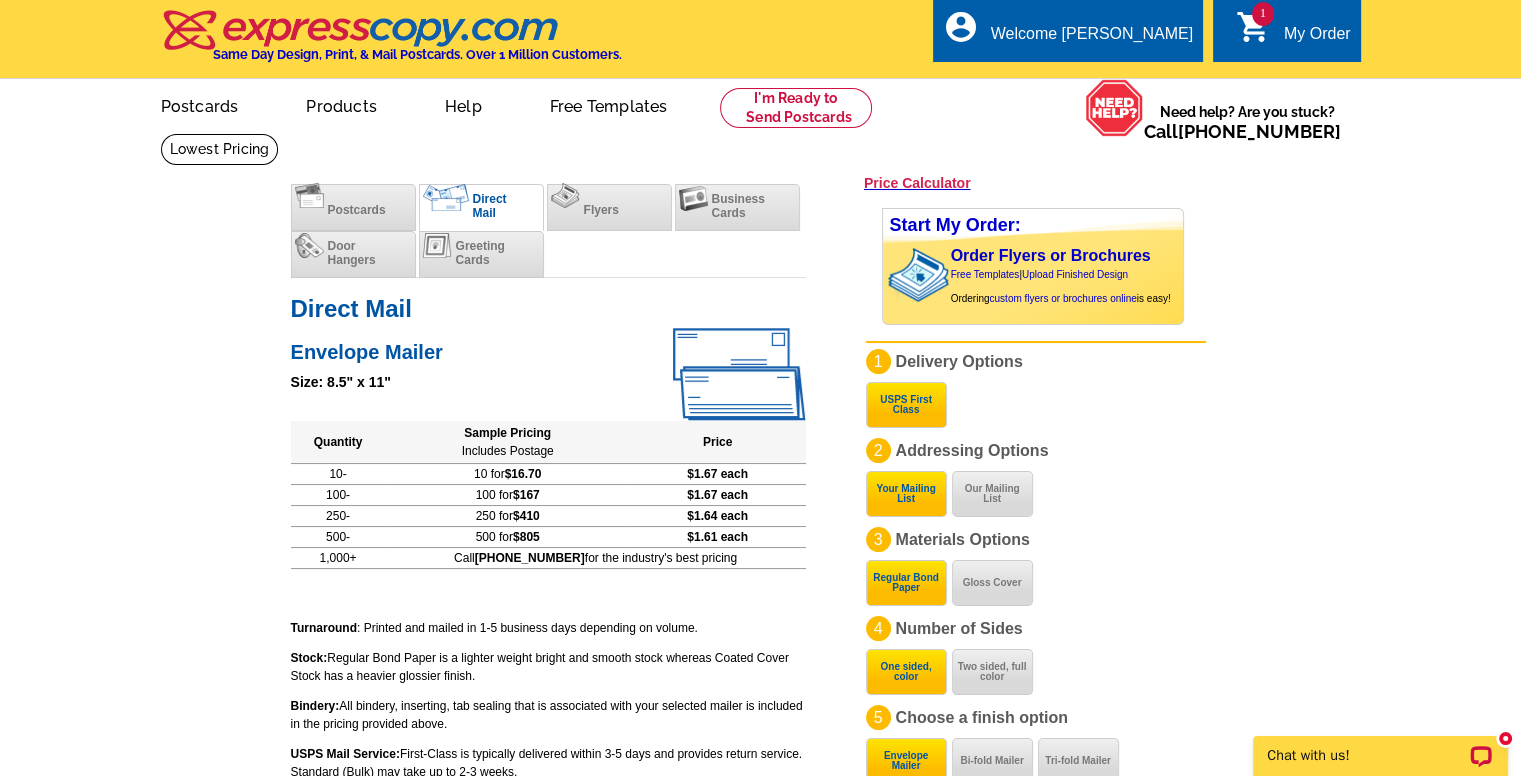 click on "My Order" at bounding box center [1317, 39] 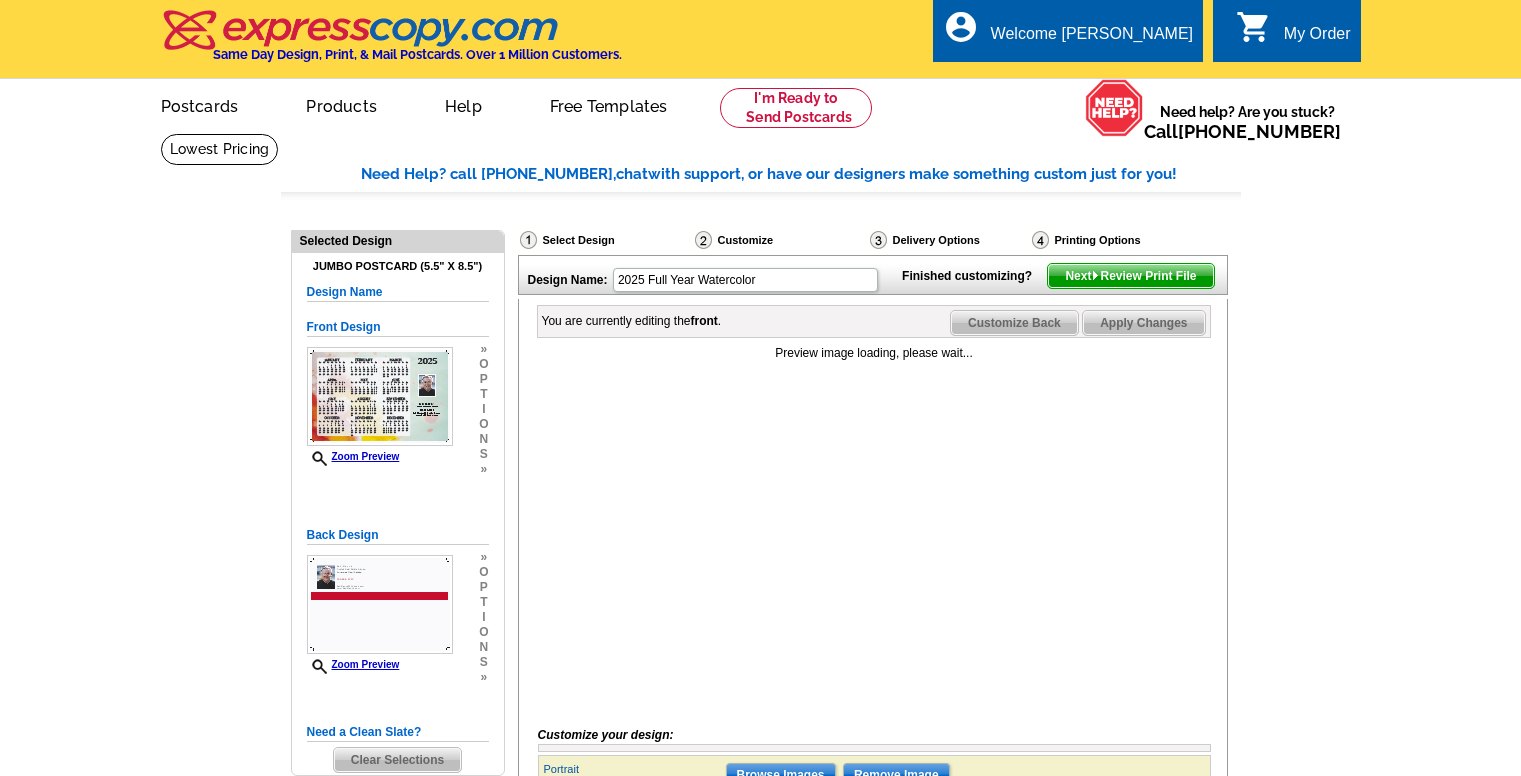 scroll, scrollTop: 0, scrollLeft: 0, axis: both 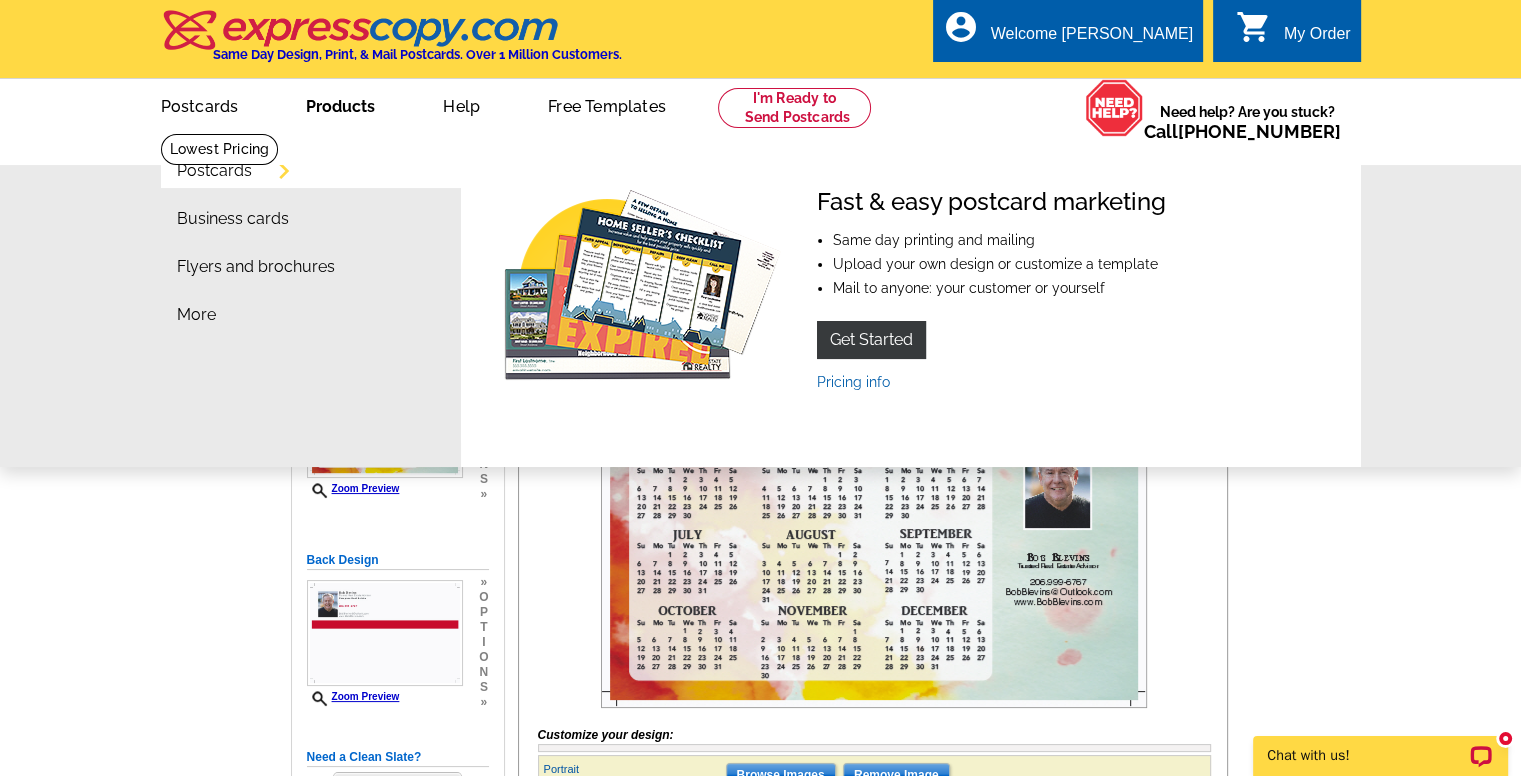 click on "Products" at bounding box center (340, 104) 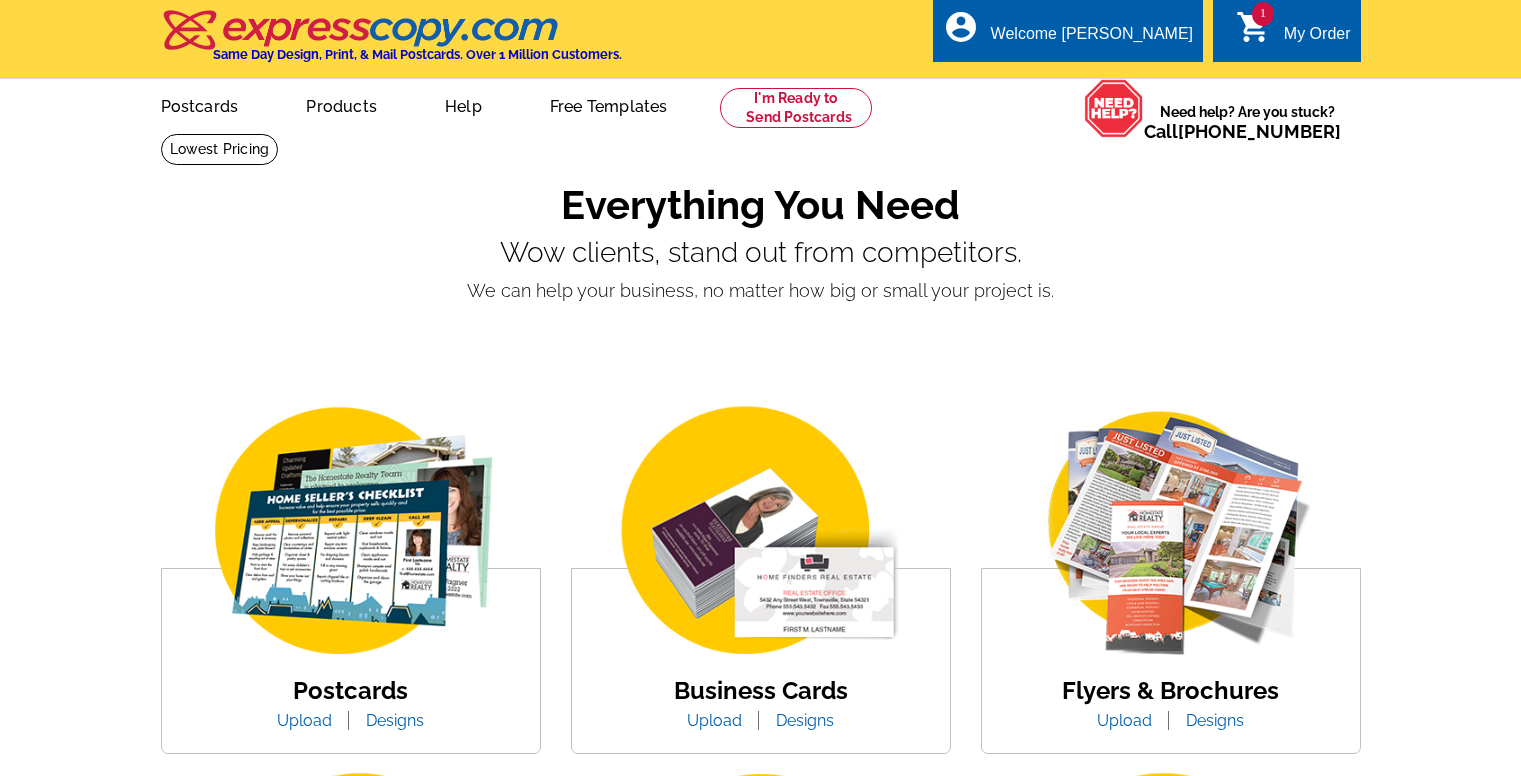 scroll, scrollTop: 0, scrollLeft: 0, axis: both 